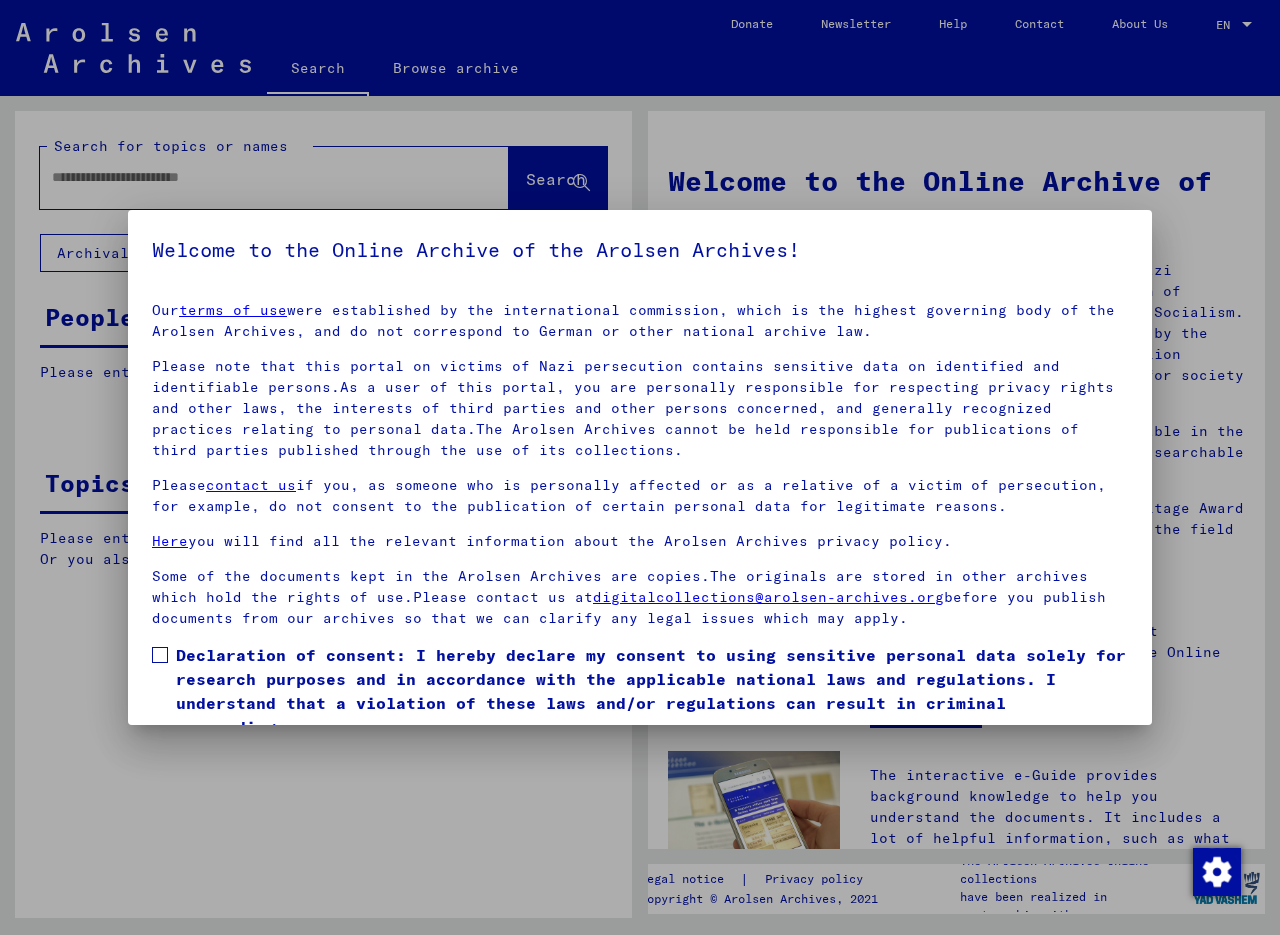 scroll, scrollTop: 0, scrollLeft: 0, axis: both 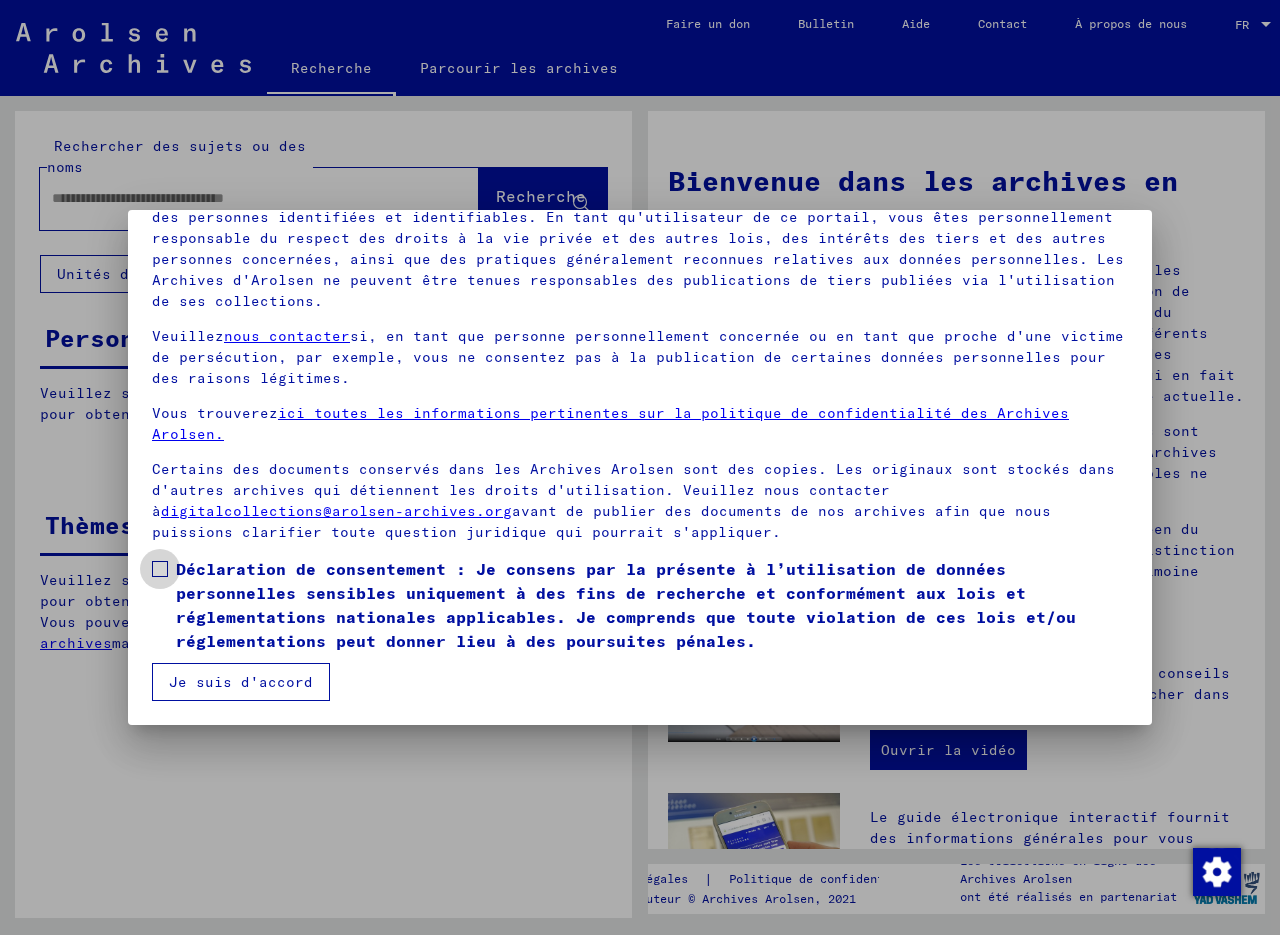 click at bounding box center (160, 569) 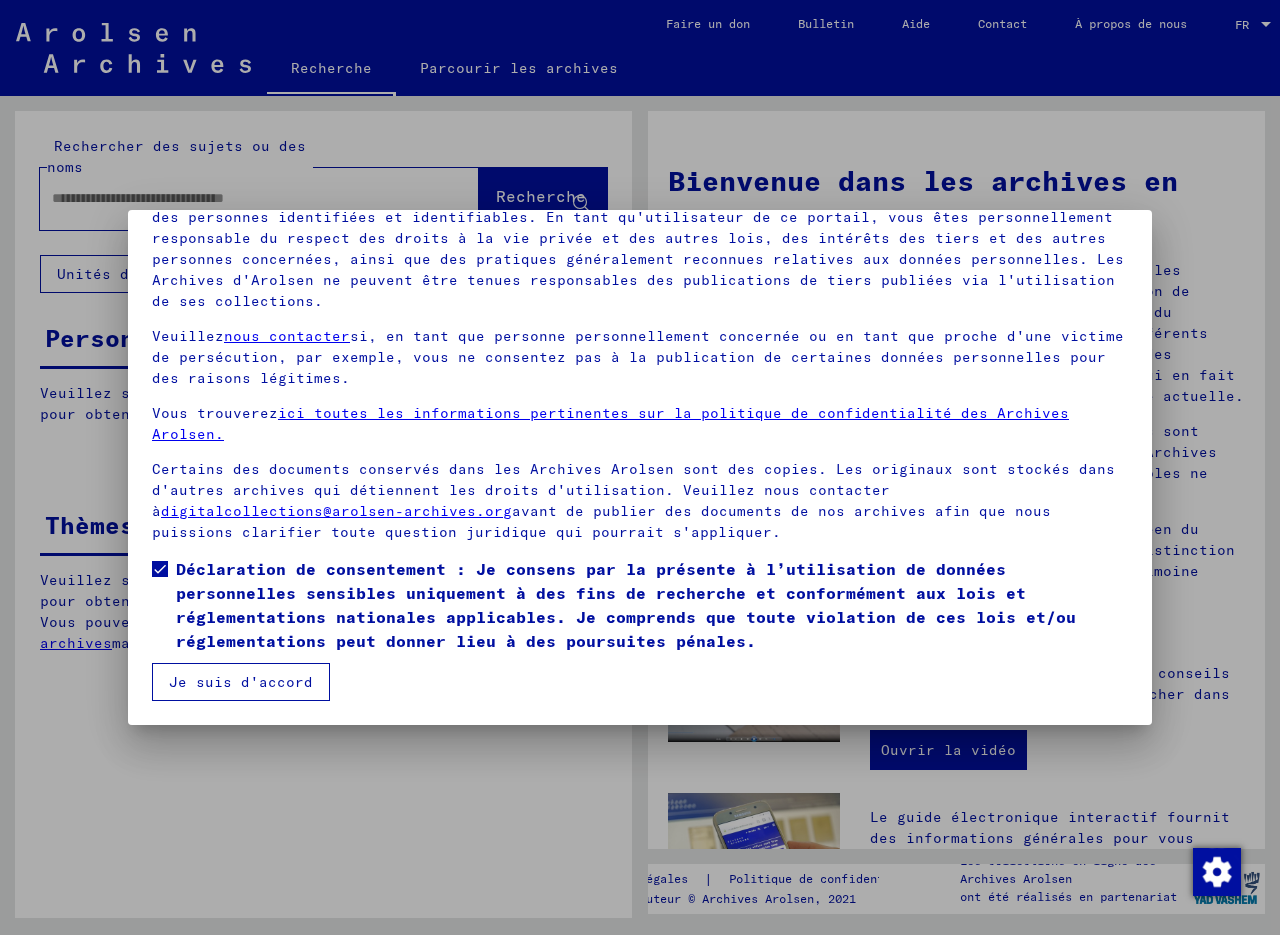 click on "Je suis d'accord" at bounding box center (241, 682) 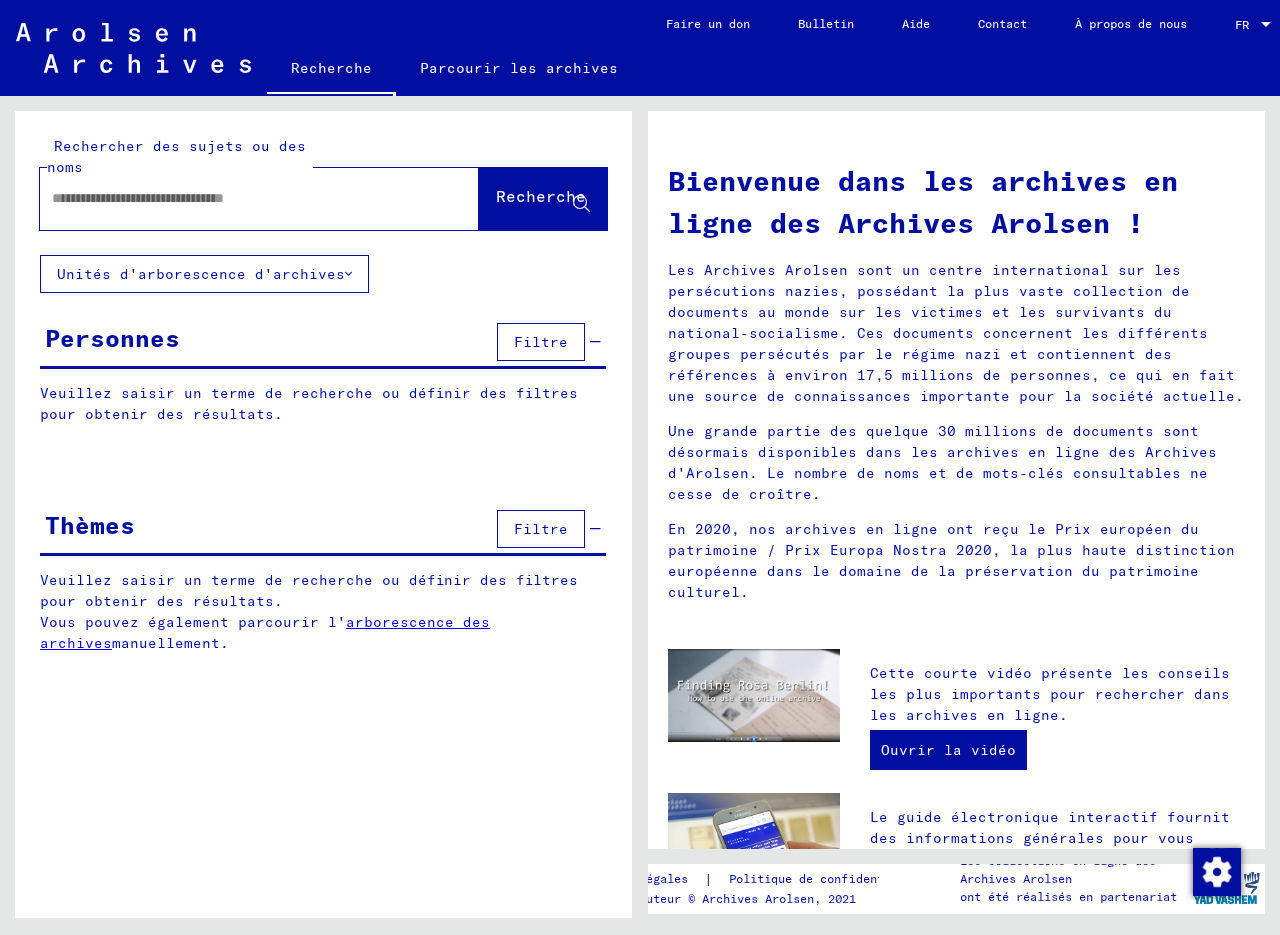 click at bounding box center (235, 198) 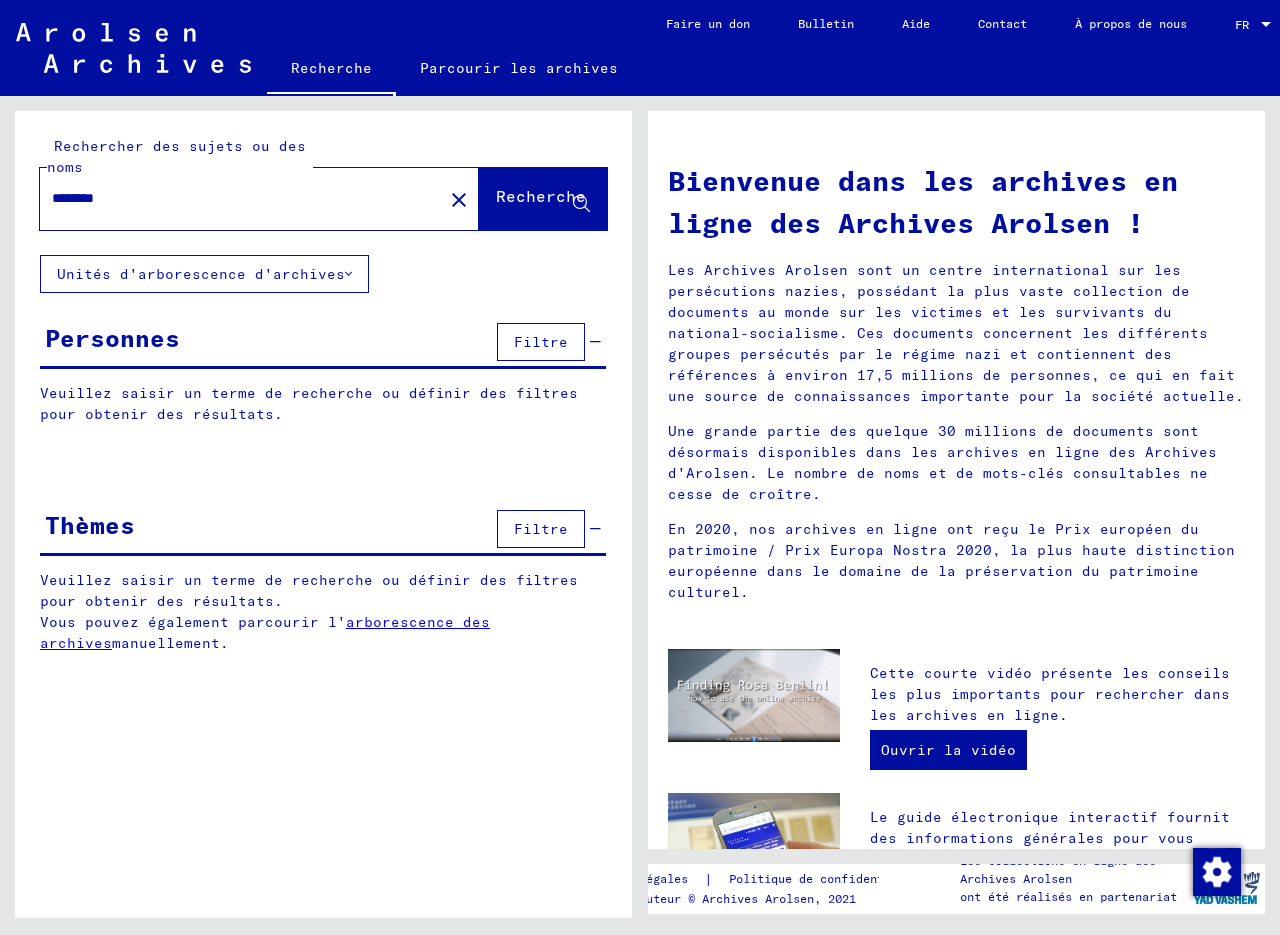click on "Recherche" 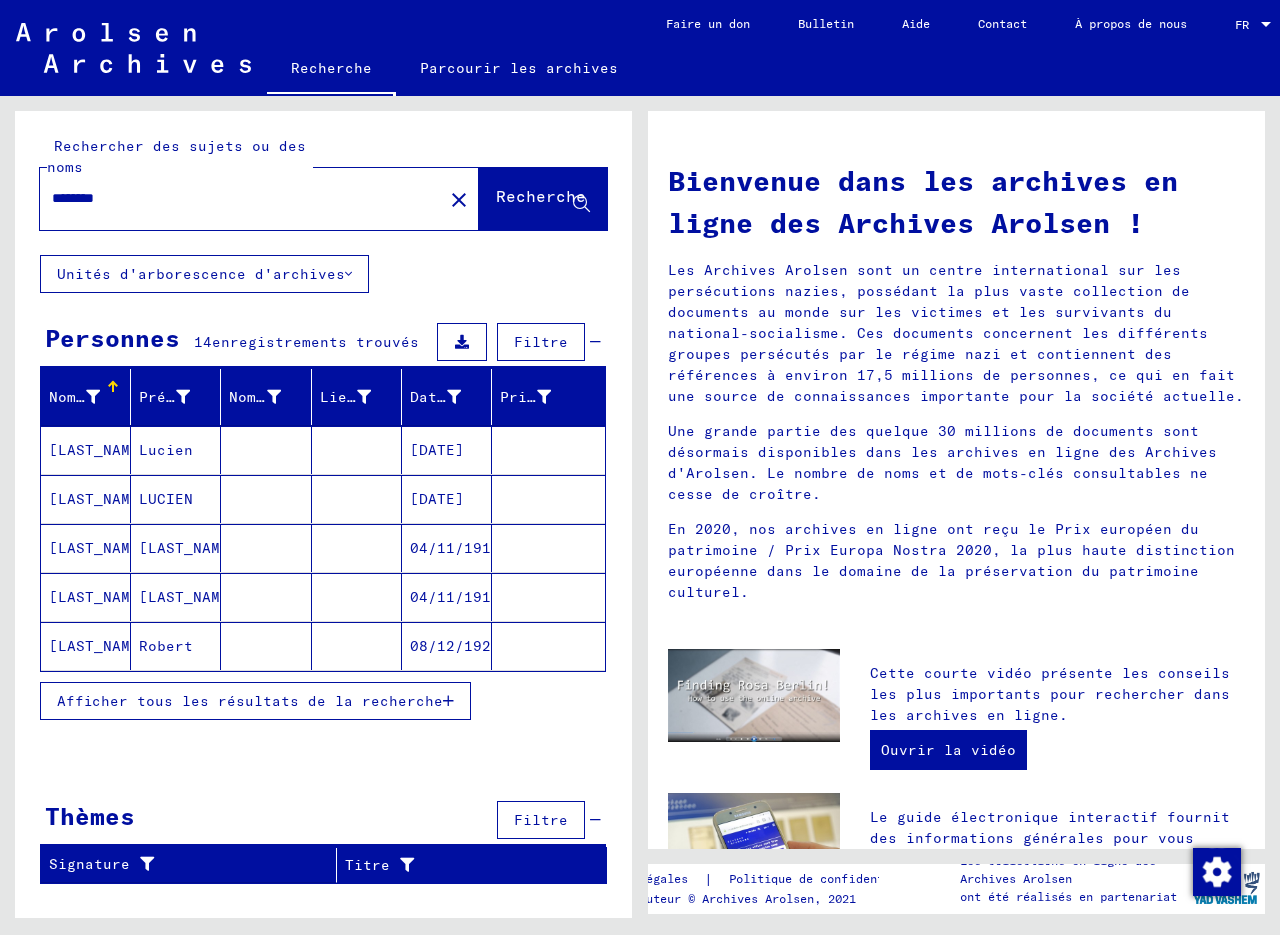 click on "LUCIEN" at bounding box center [188, 548] 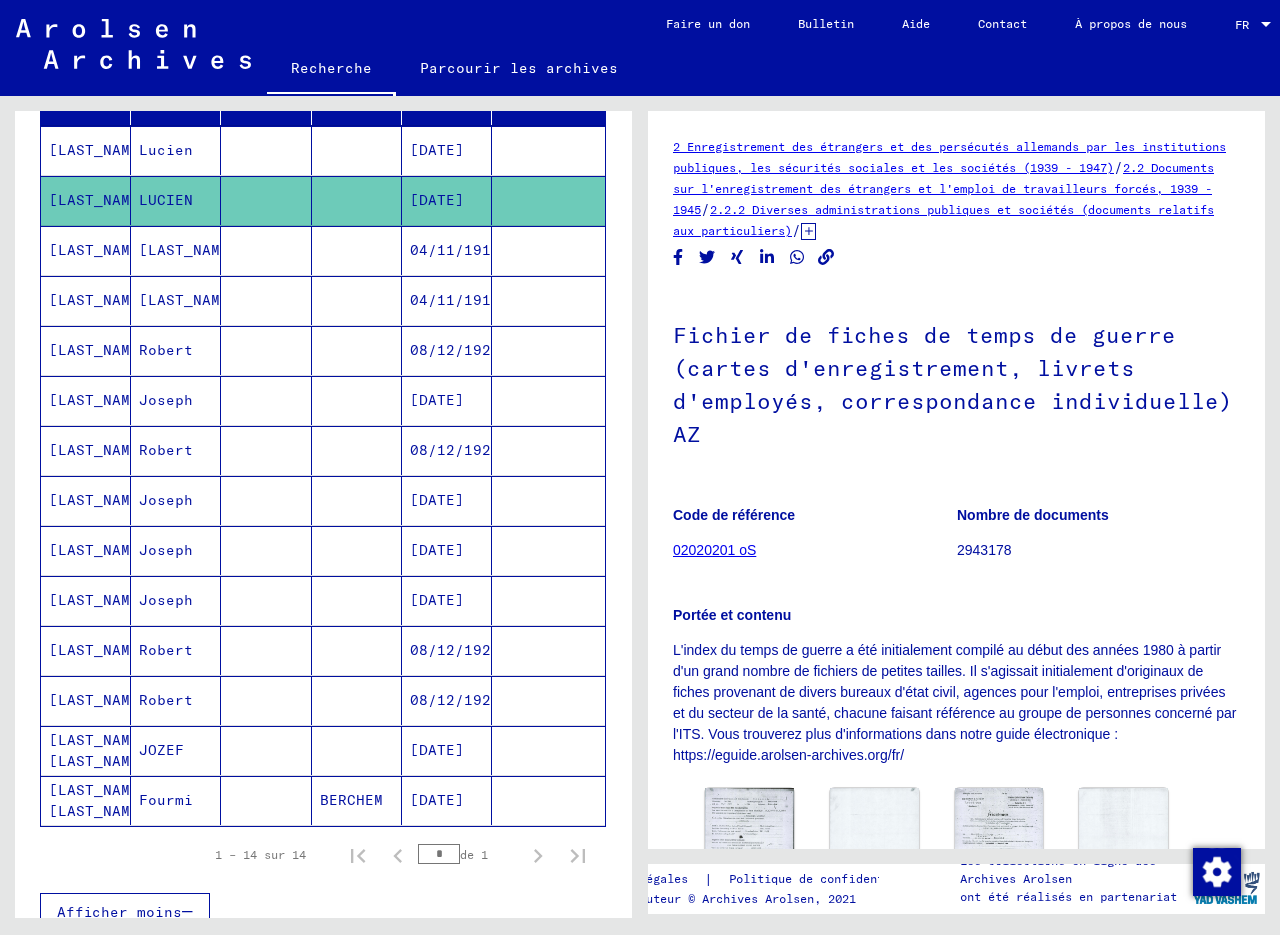 scroll, scrollTop: 462, scrollLeft: 0, axis: vertical 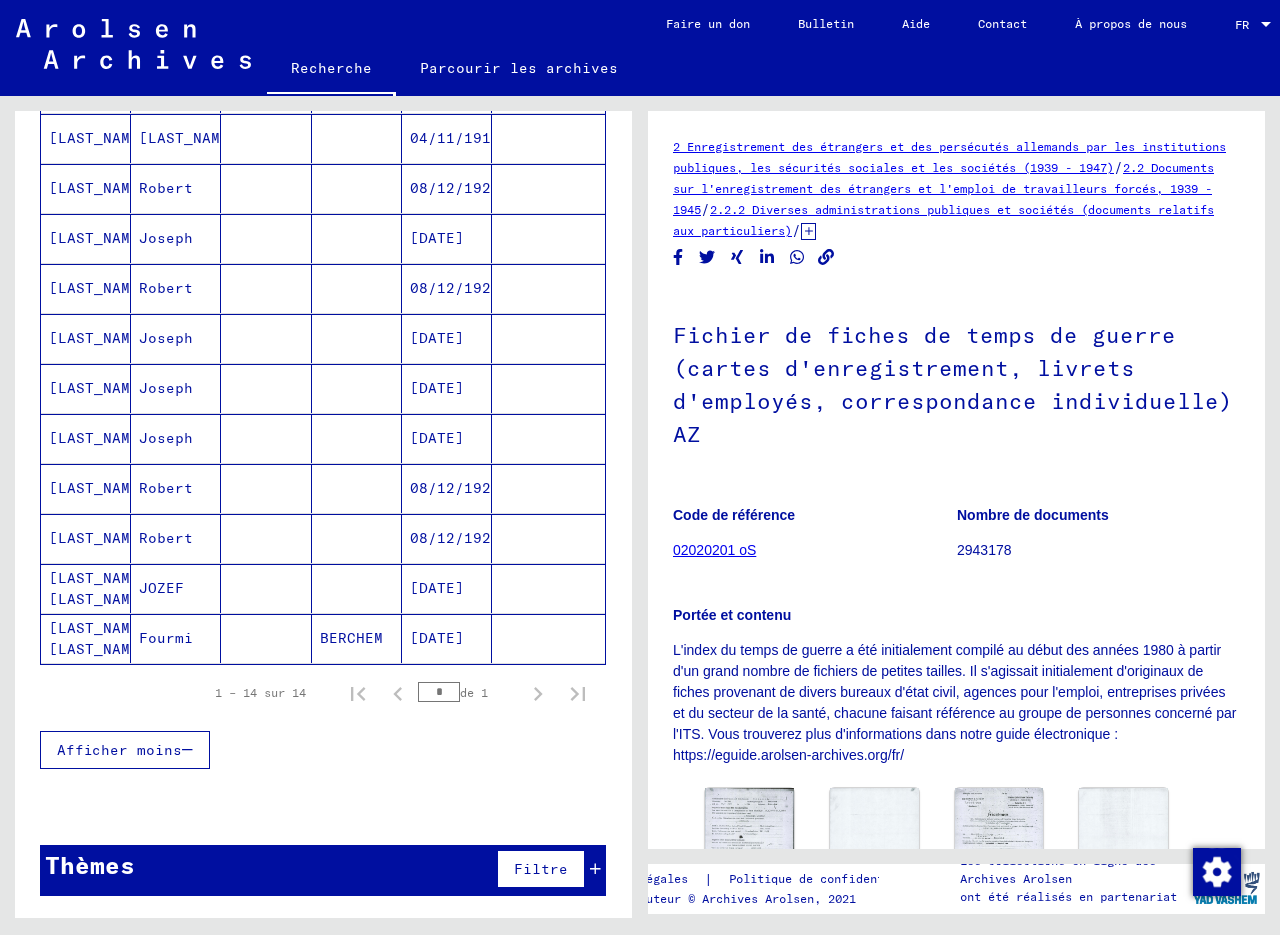 click on "[LAST_NAME] [LAST_NAME]" at bounding box center (98, 638) 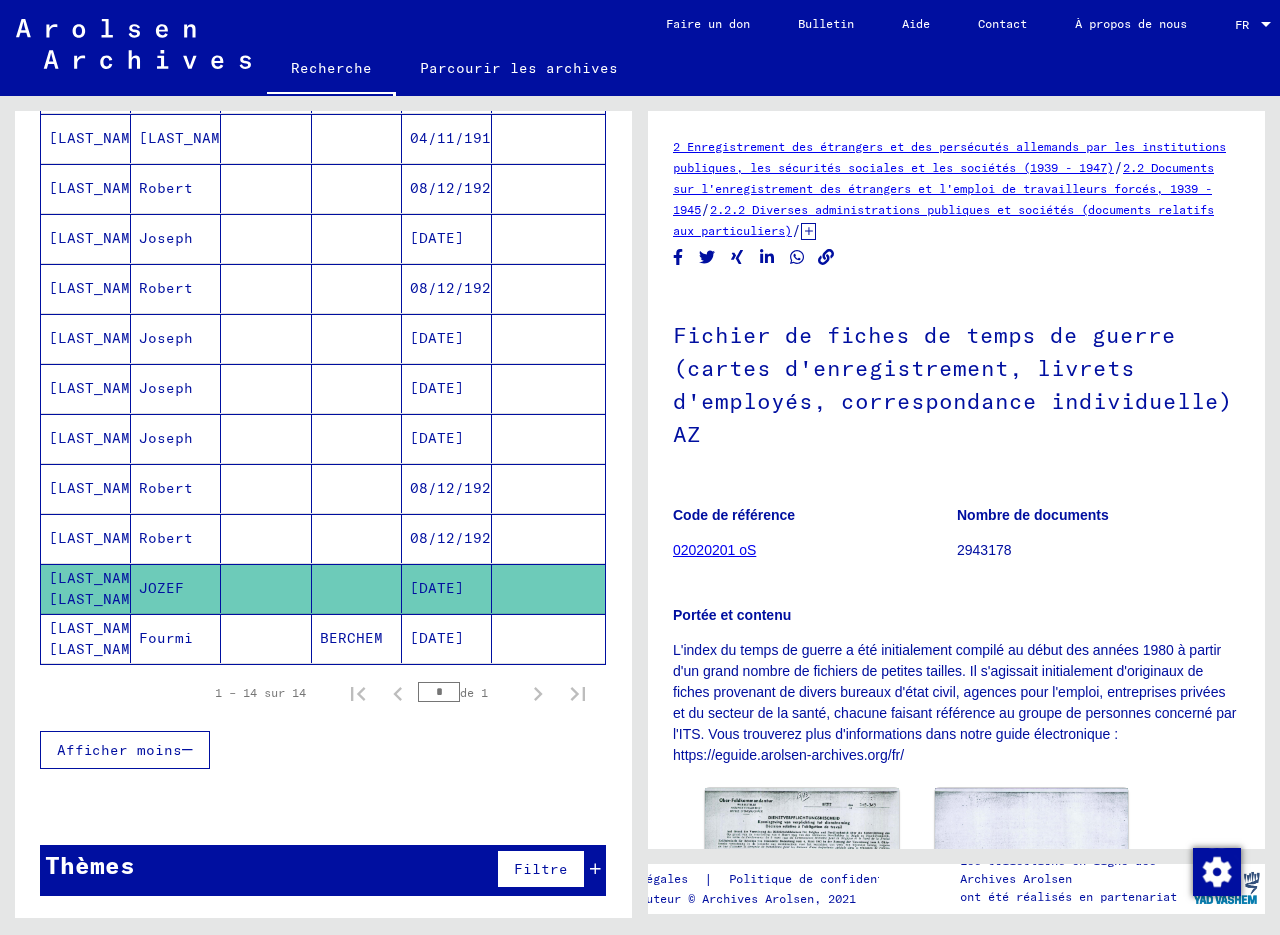 scroll, scrollTop: 0, scrollLeft: 0, axis: both 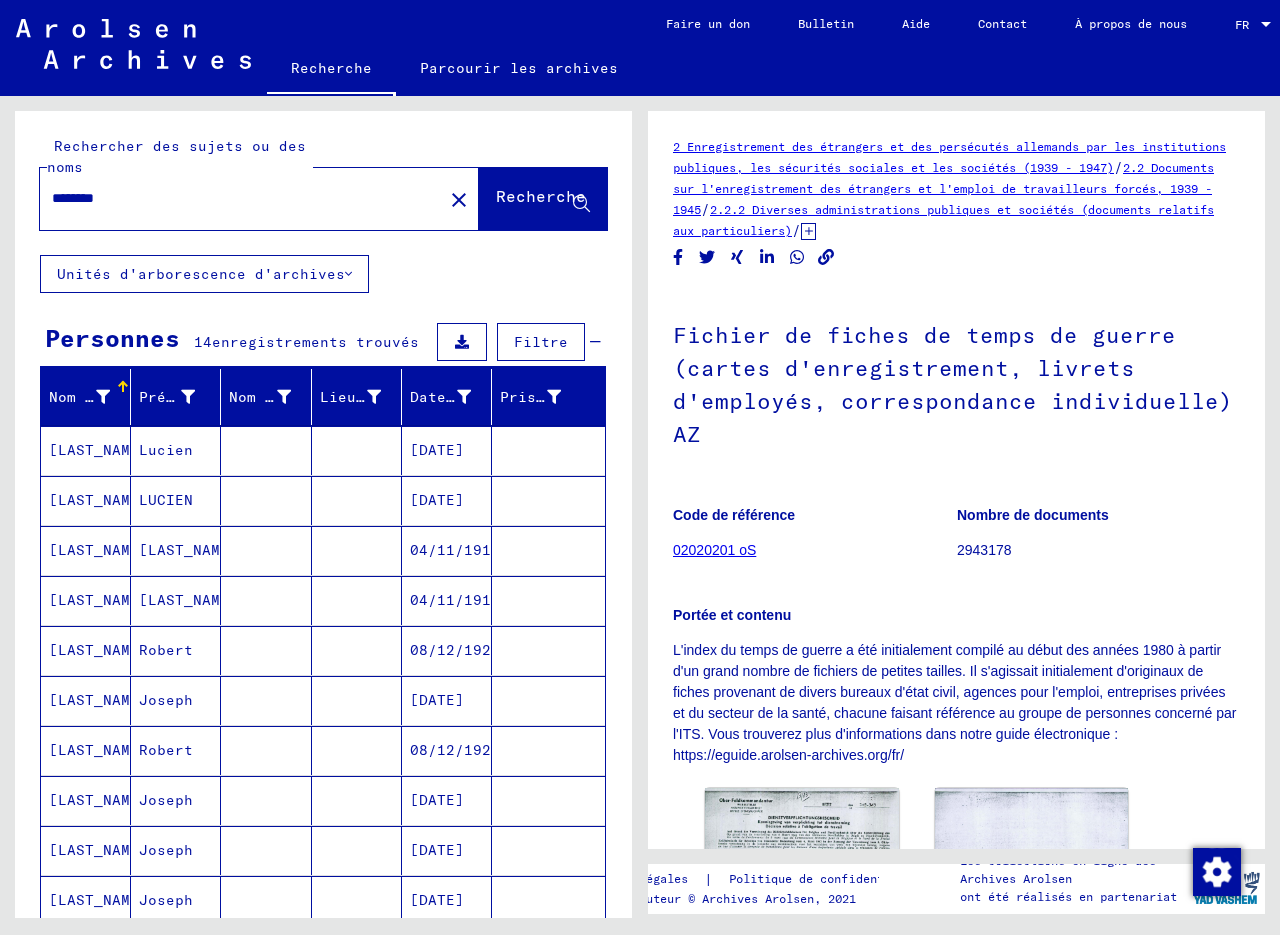 click on "*******" at bounding box center (241, 198) 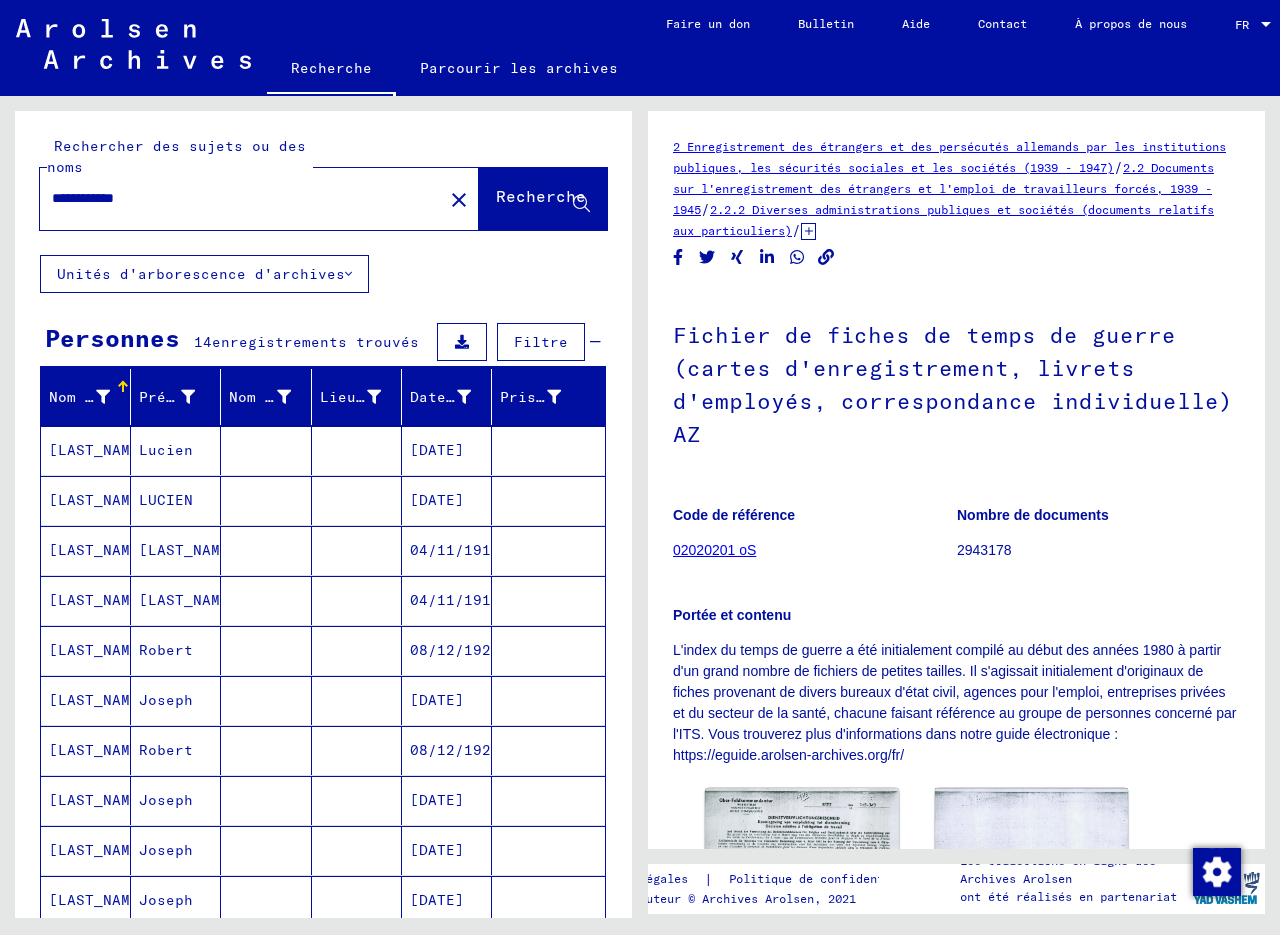 type on "**********" 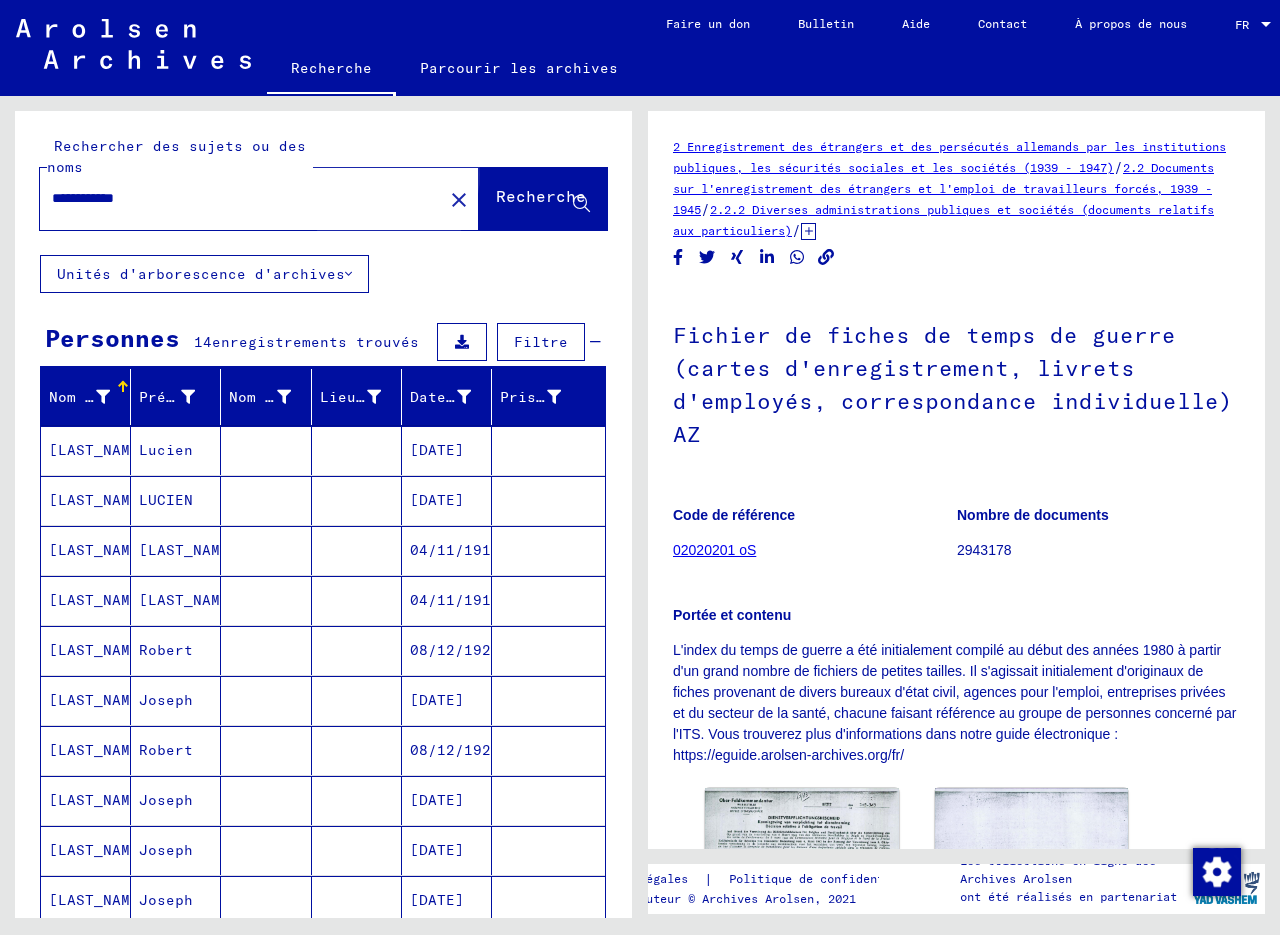 click on "Recherche" 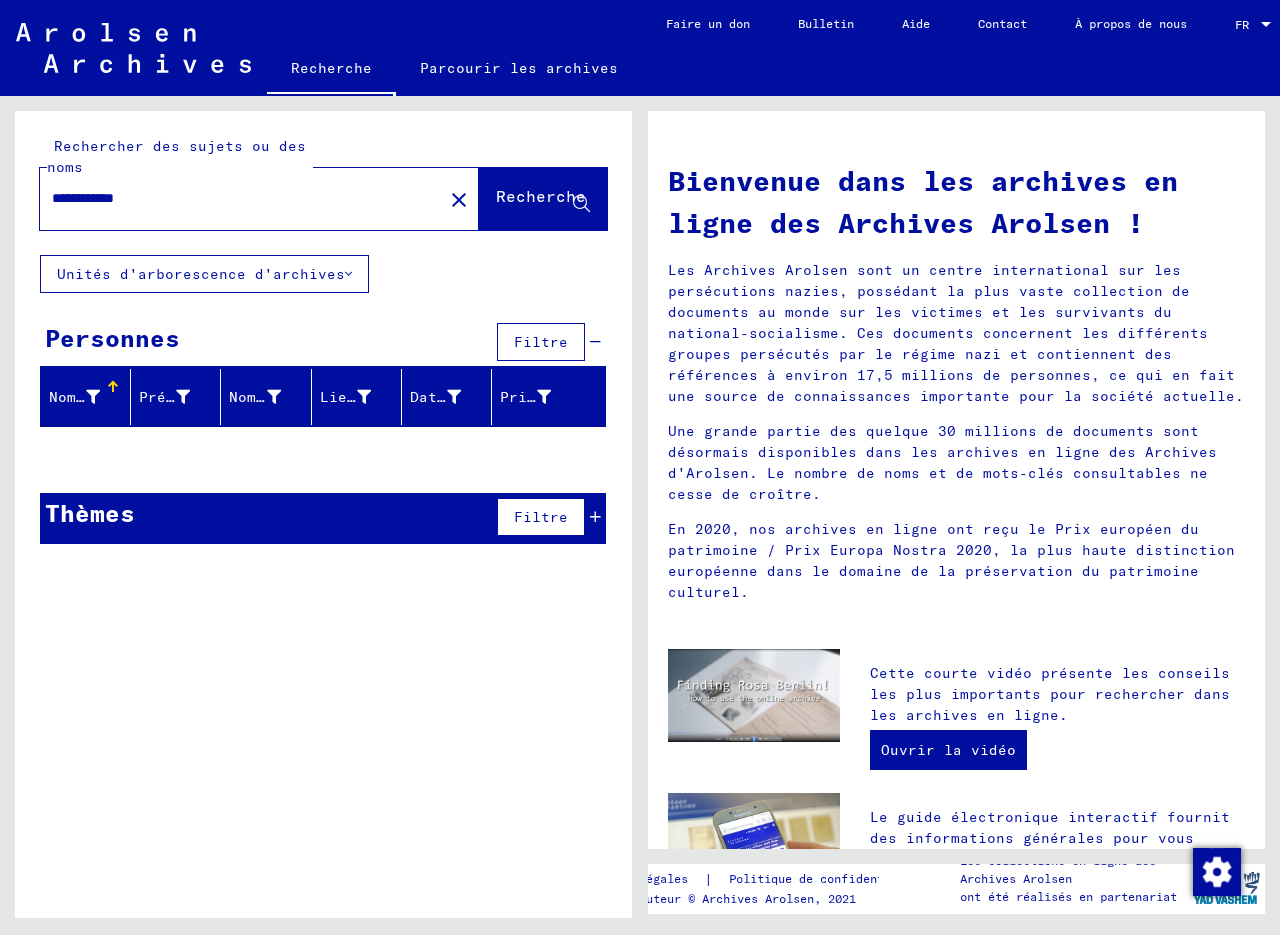 click on "**********" 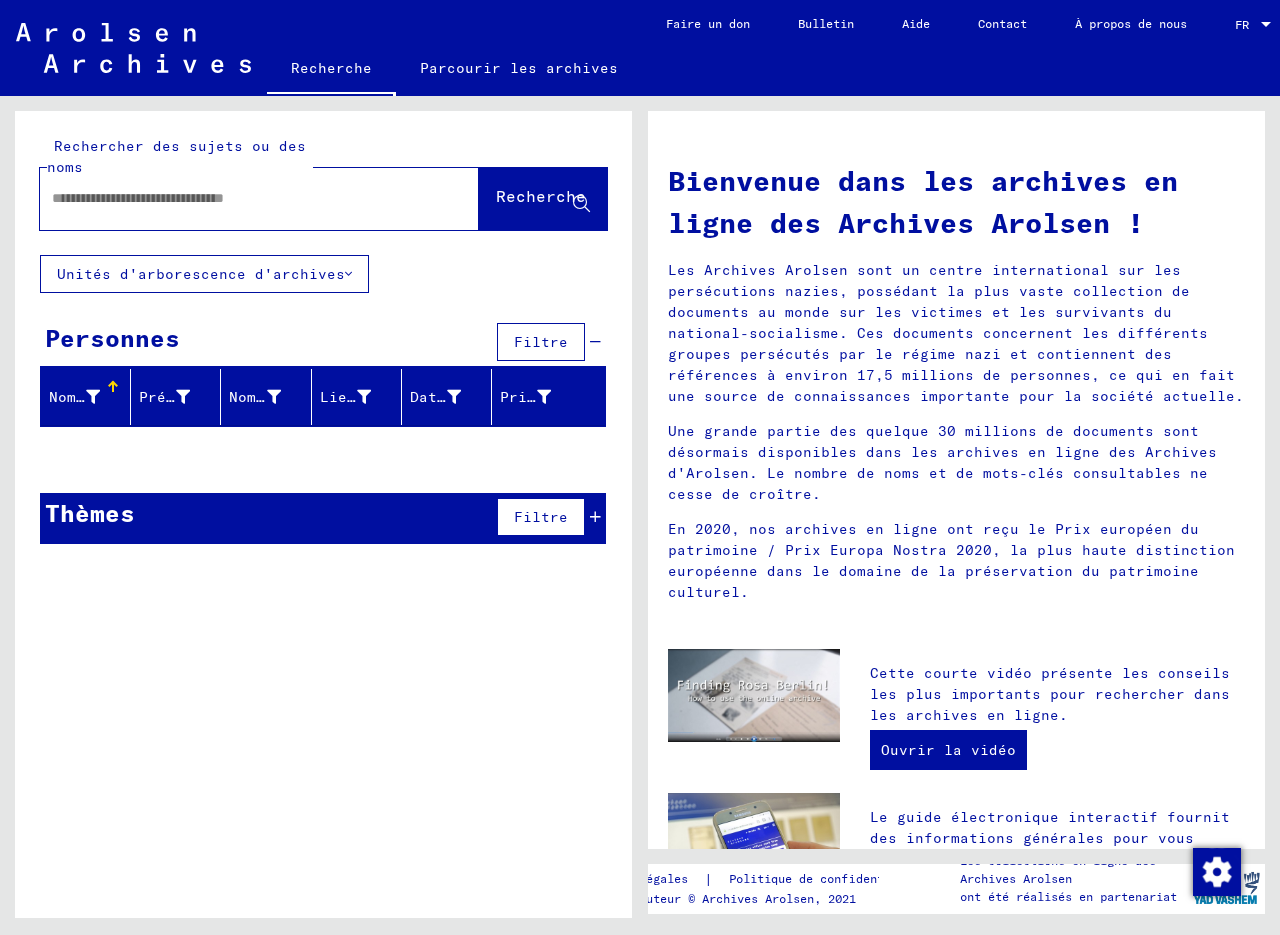 paste on "*****" 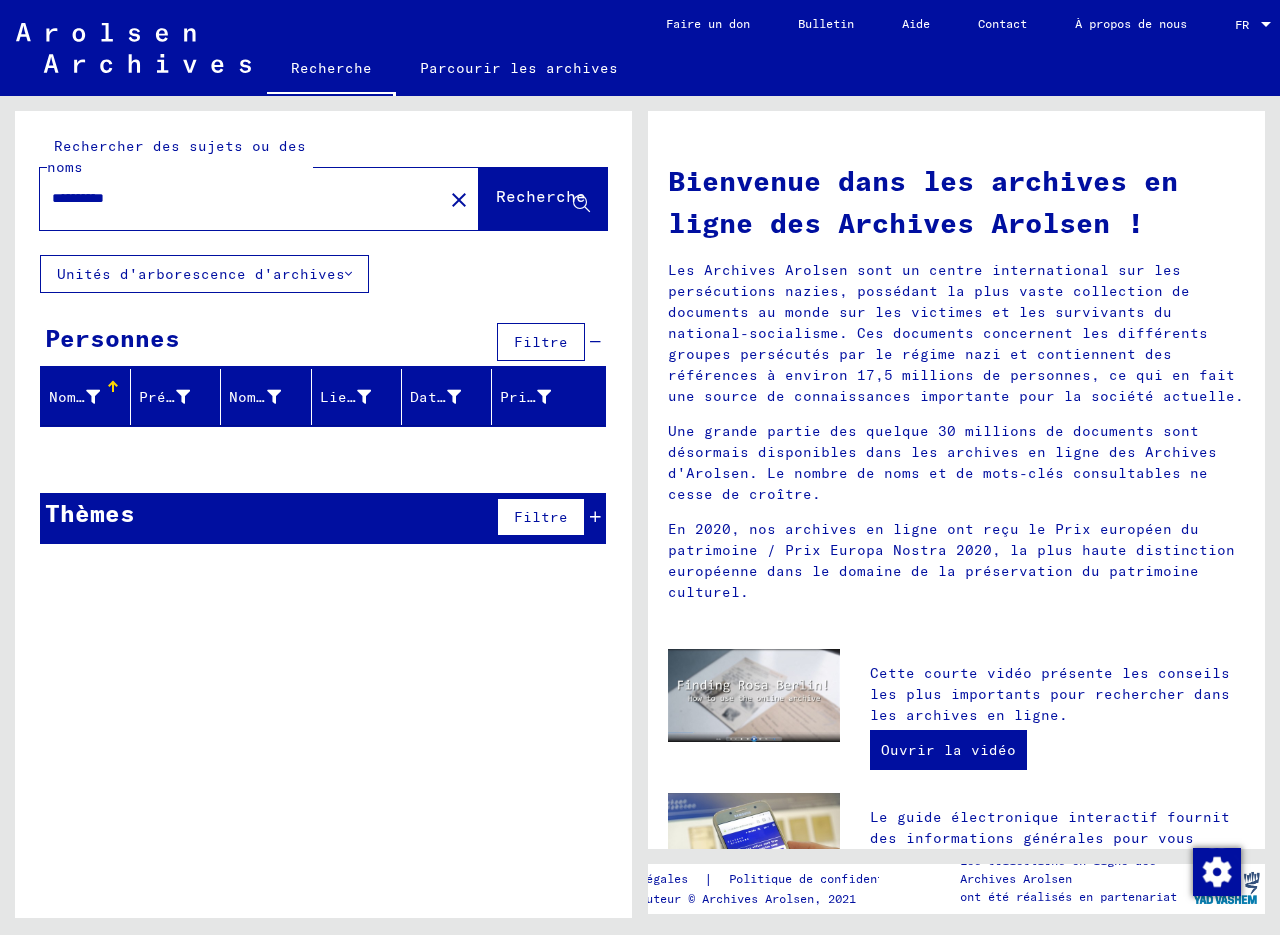 type on "**********" 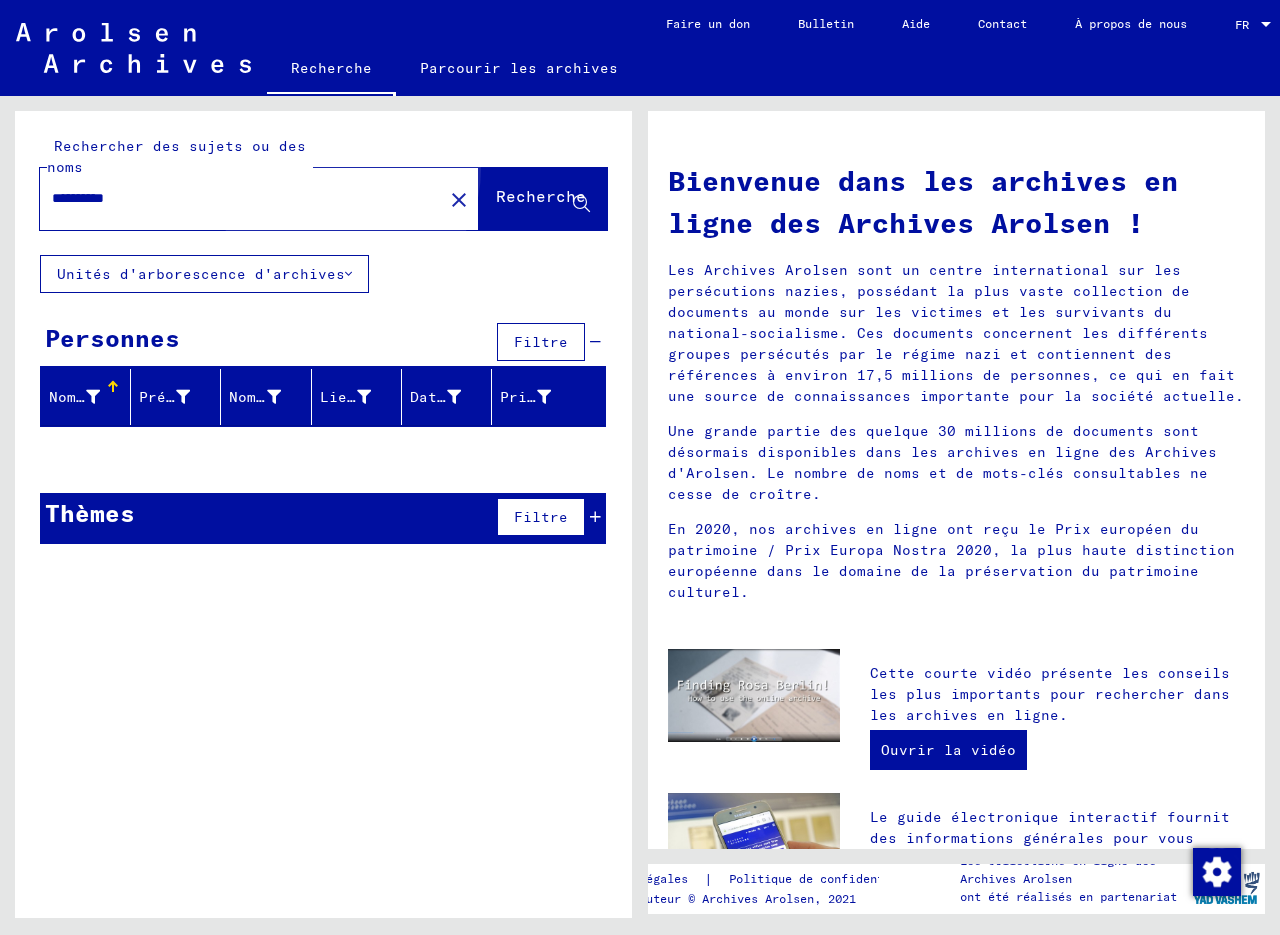 click on "Recherche" 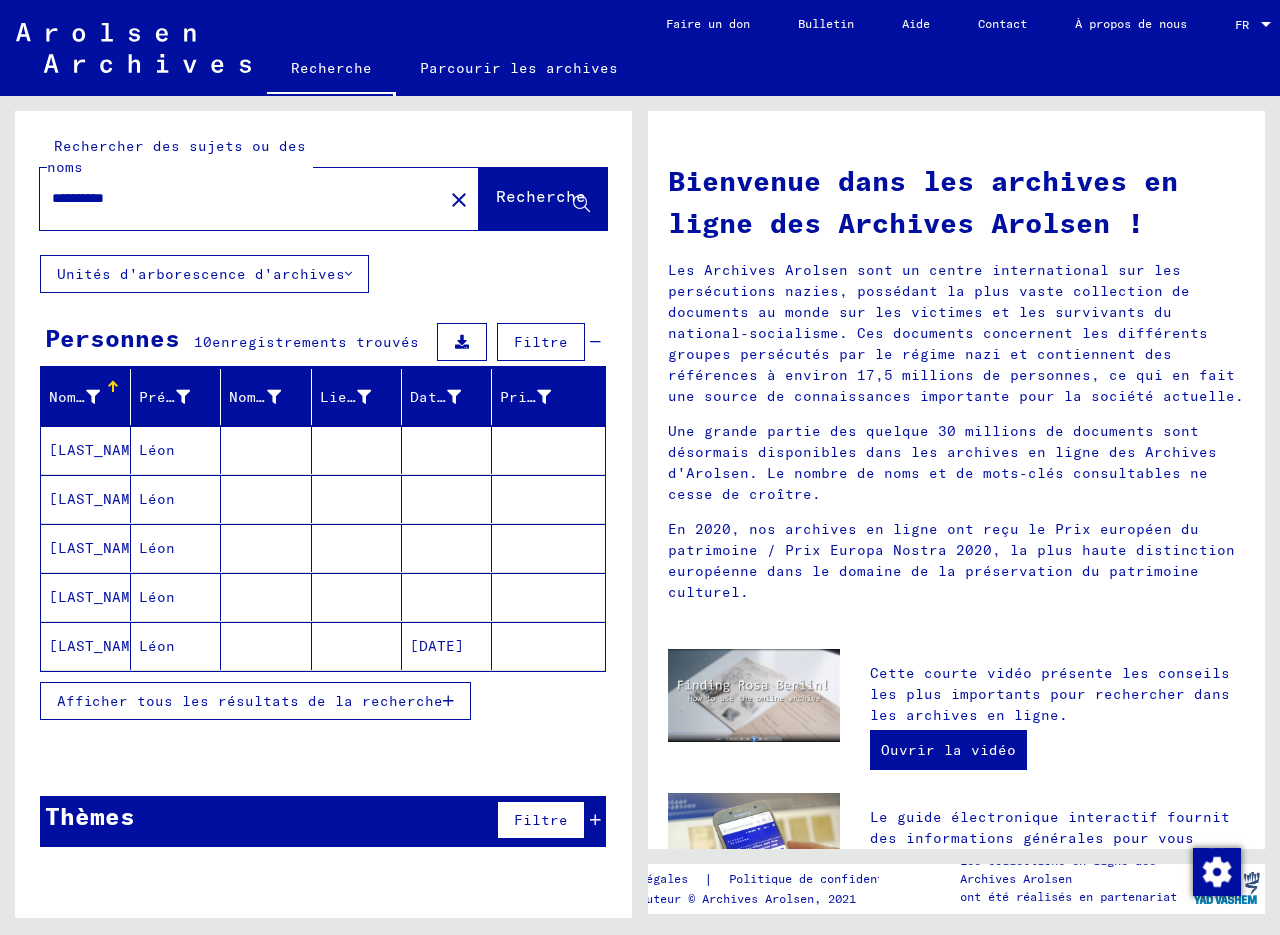 click on "Léon" 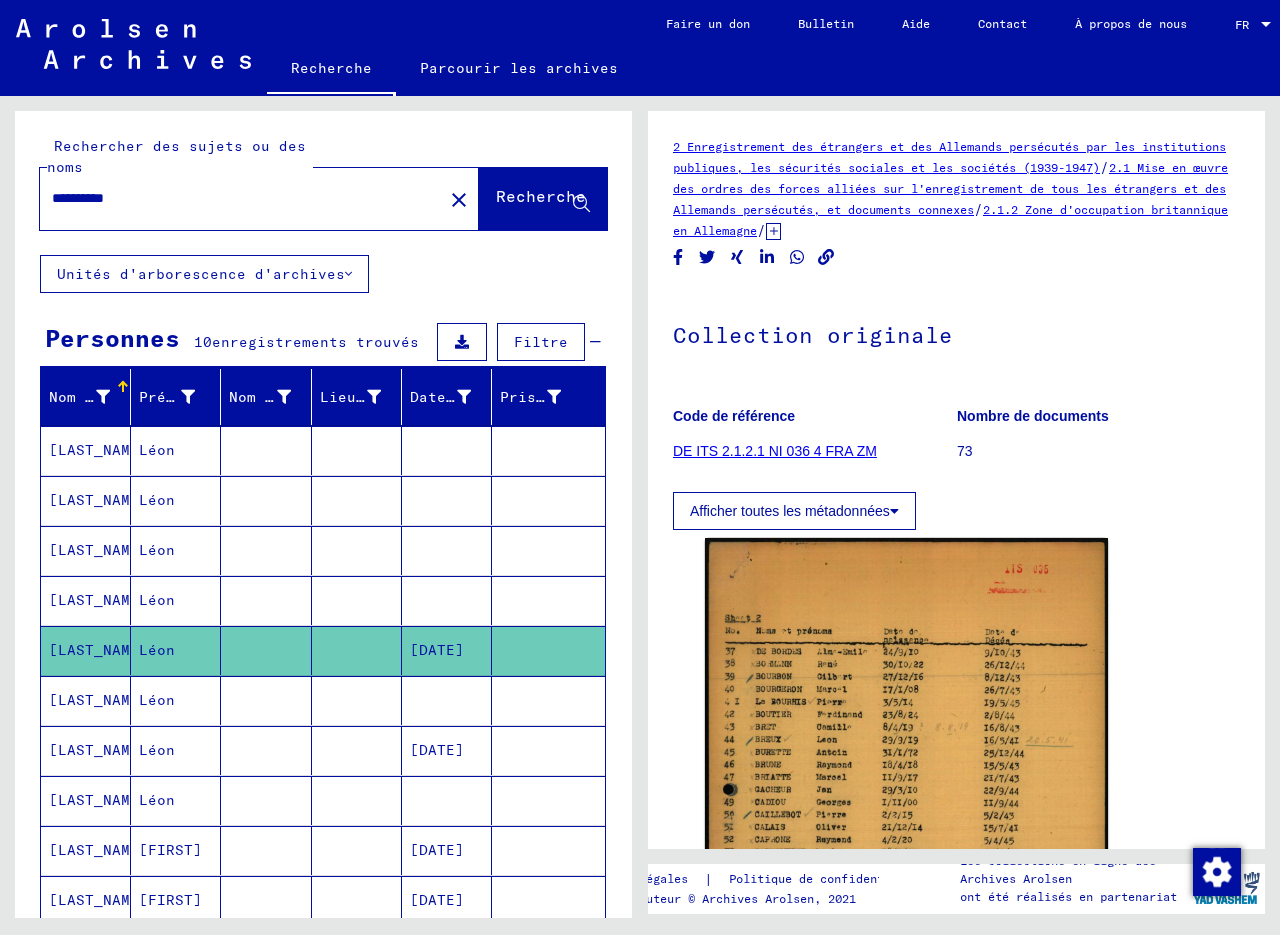 scroll, scrollTop: 0, scrollLeft: 0, axis: both 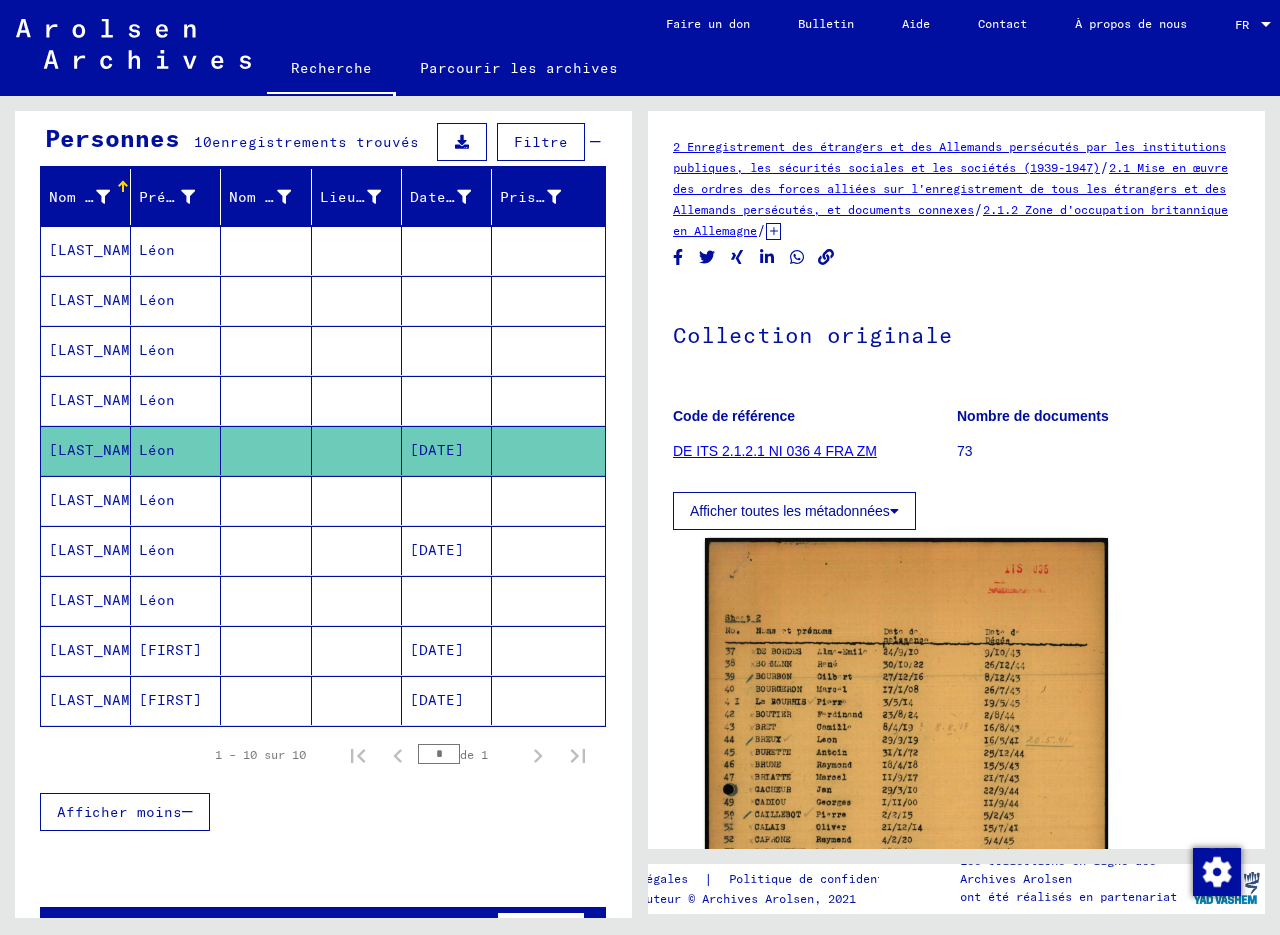 click on "[FIRST]" 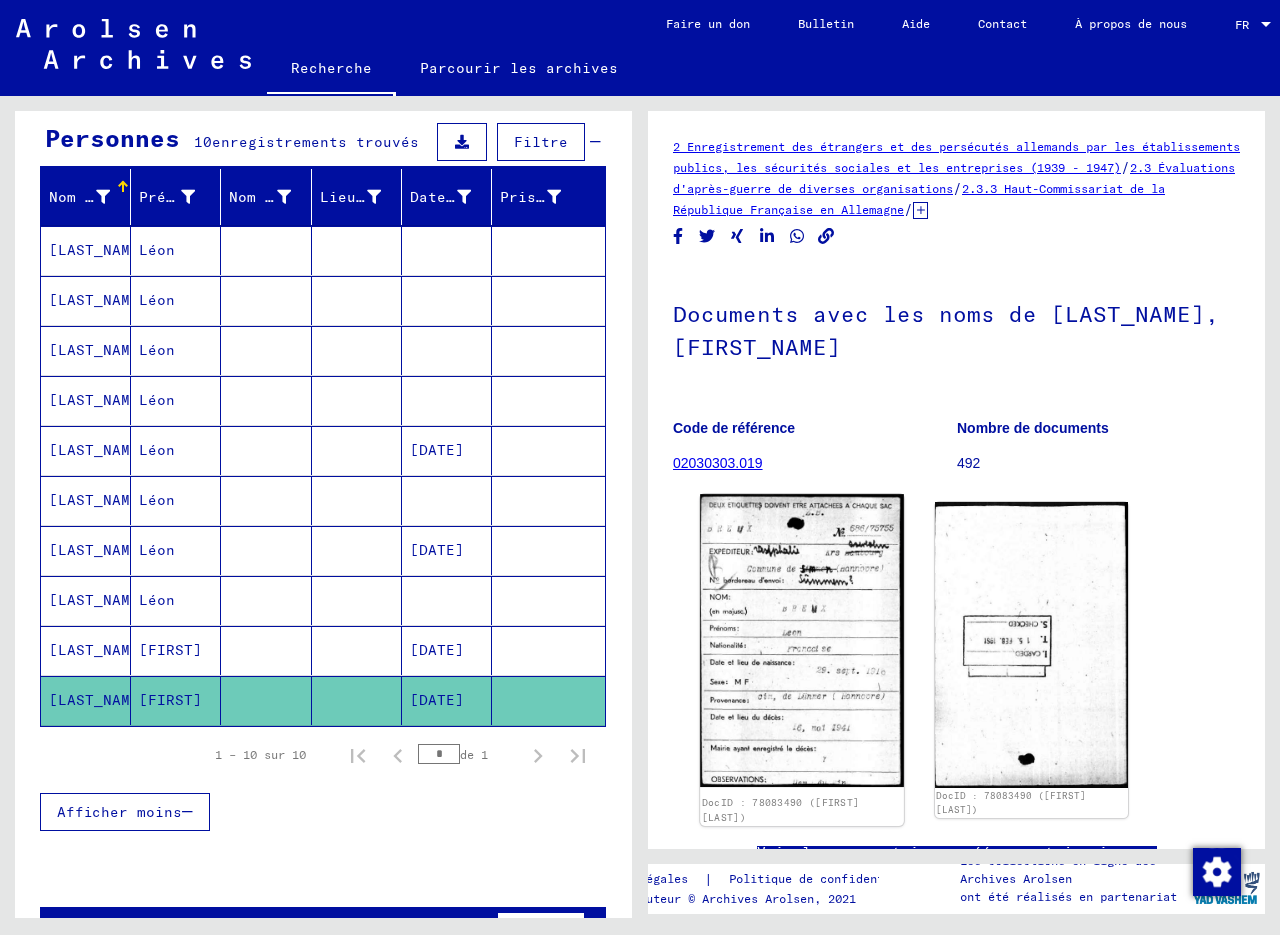 click 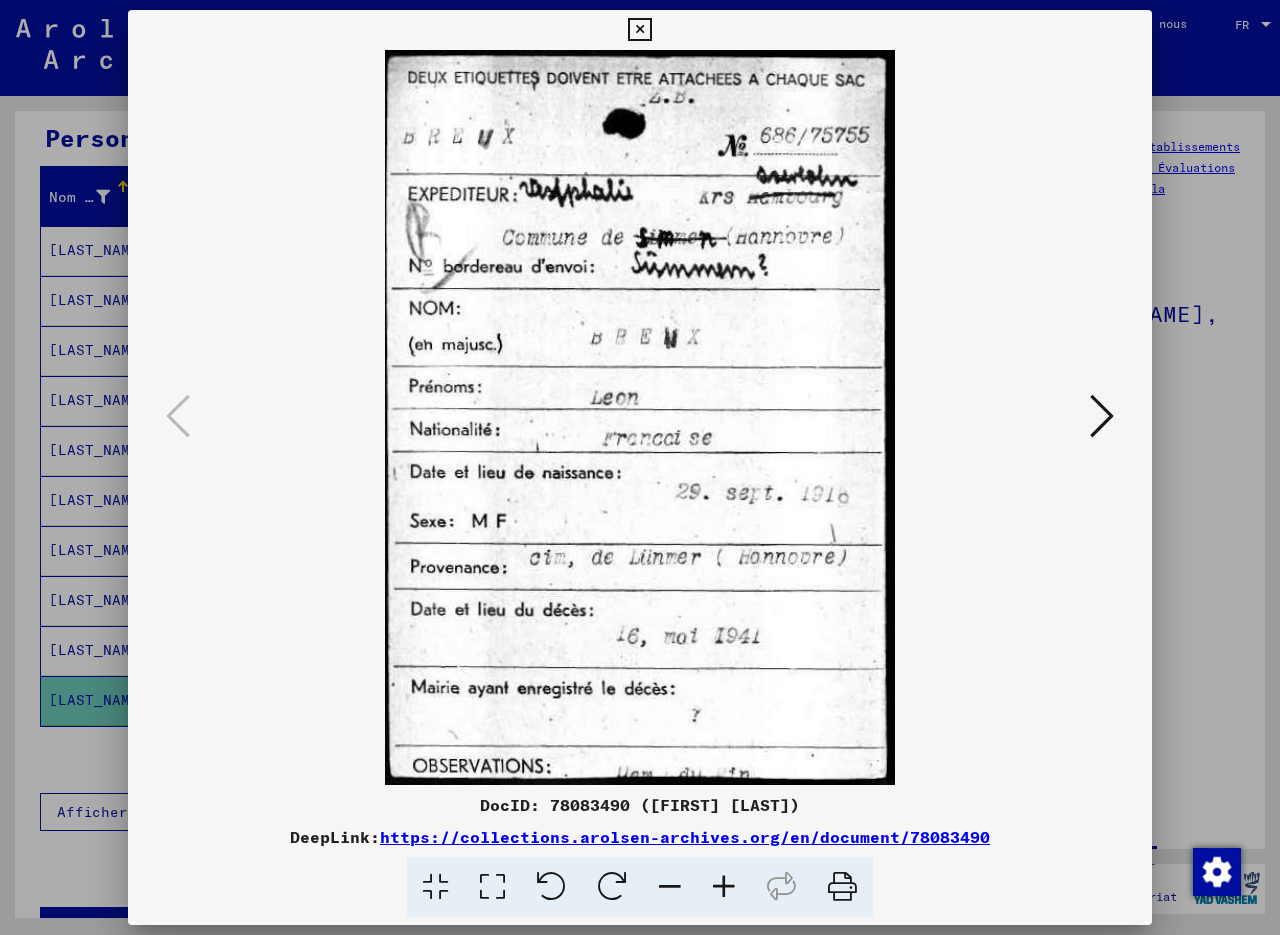 scroll, scrollTop: 0, scrollLeft: 0, axis: both 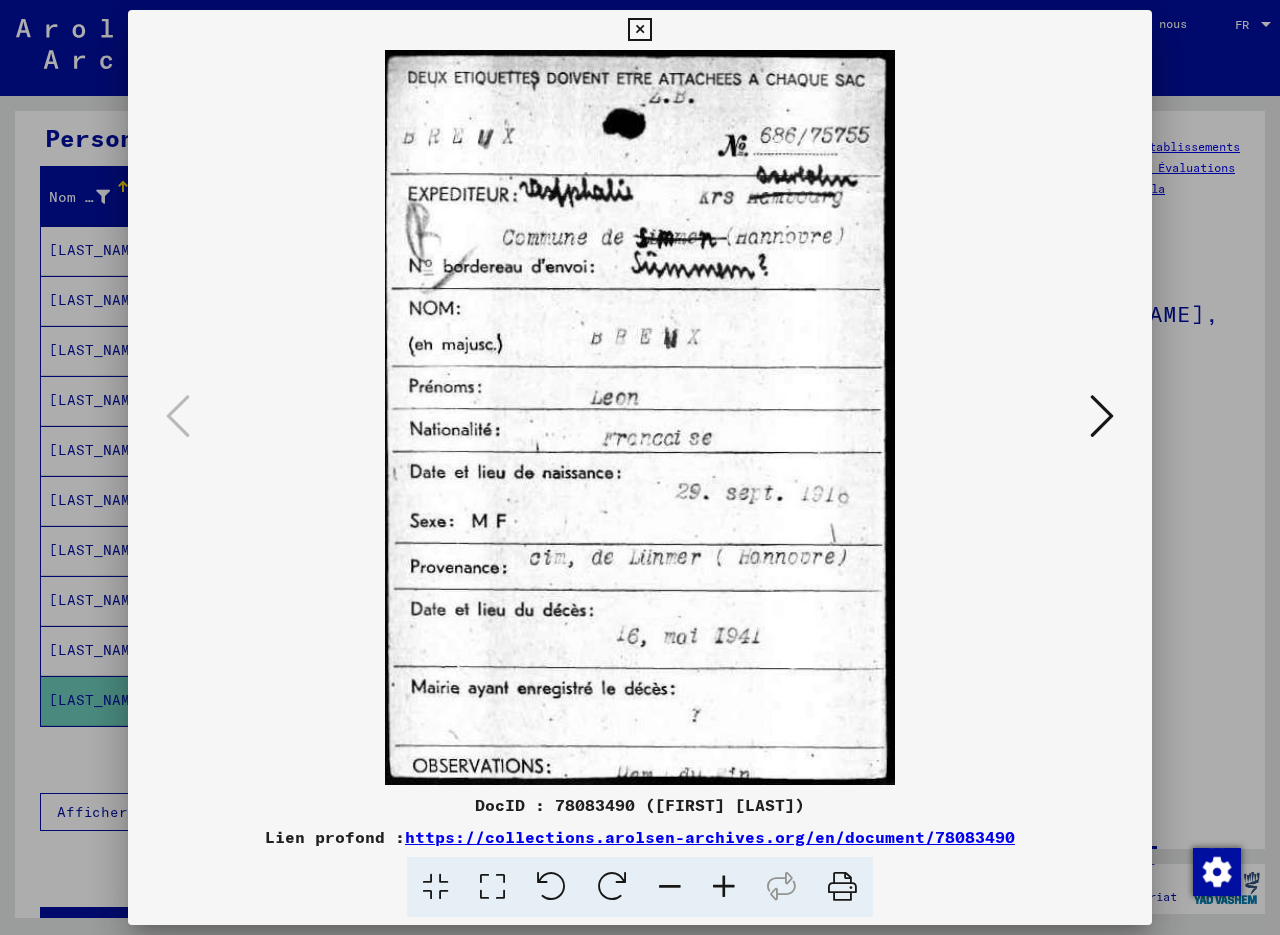 drag, startPoint x: 561, startPoint y: 281, endPoint x: 560, endPoint y: 390, distance: 109.004585 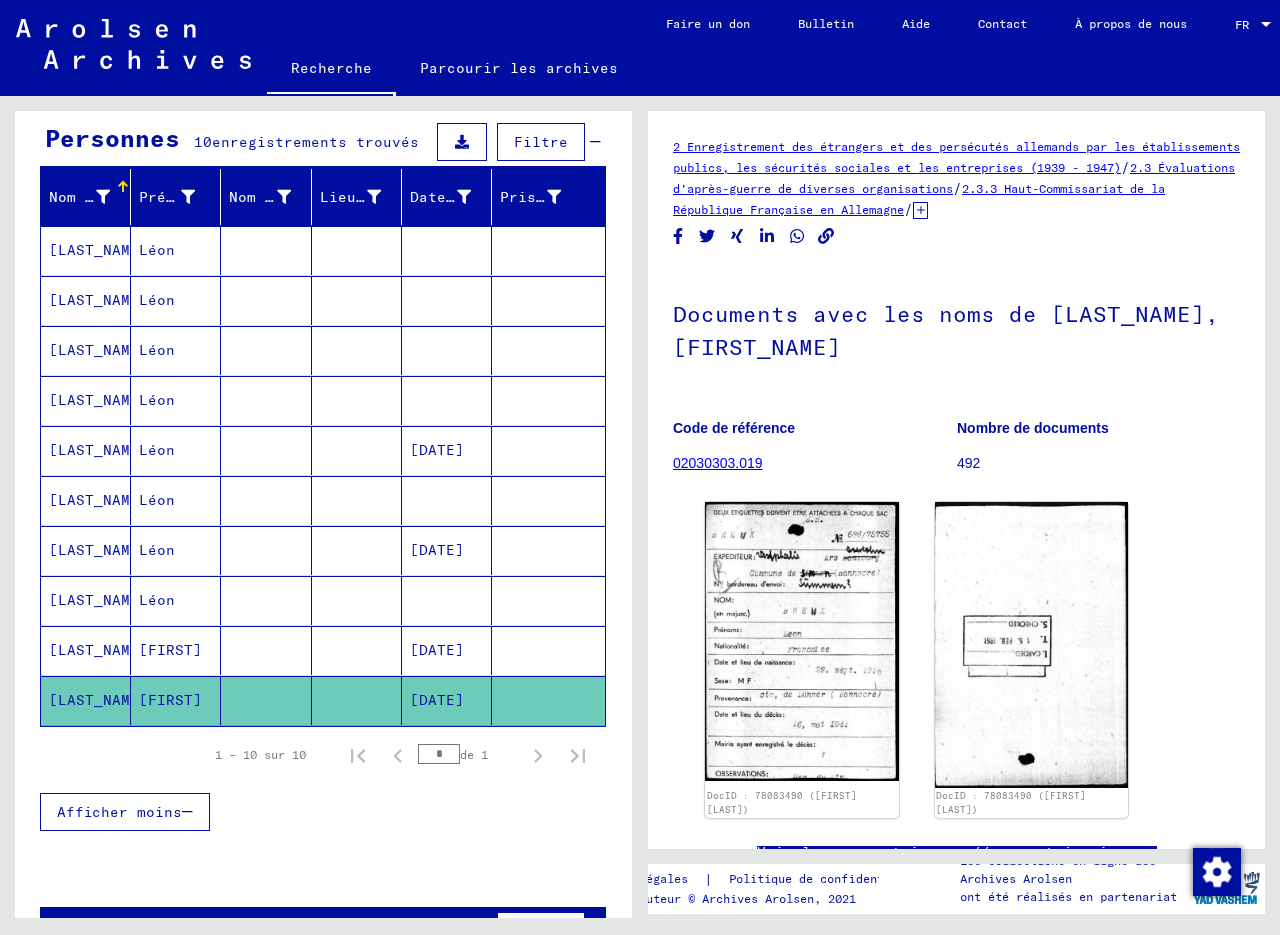 click on "[LAST_NAME]" at bounding box center [98, 700] 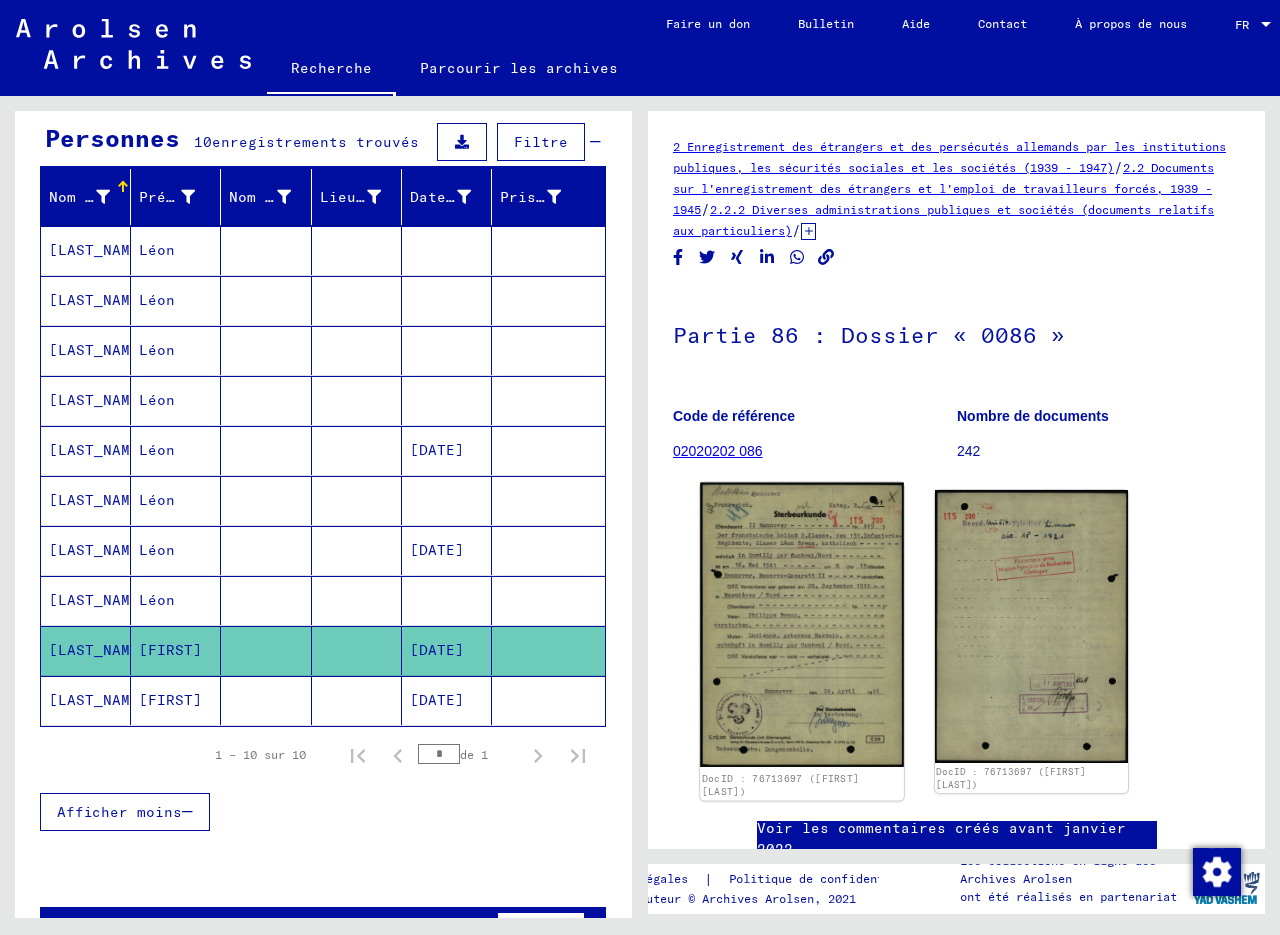 click 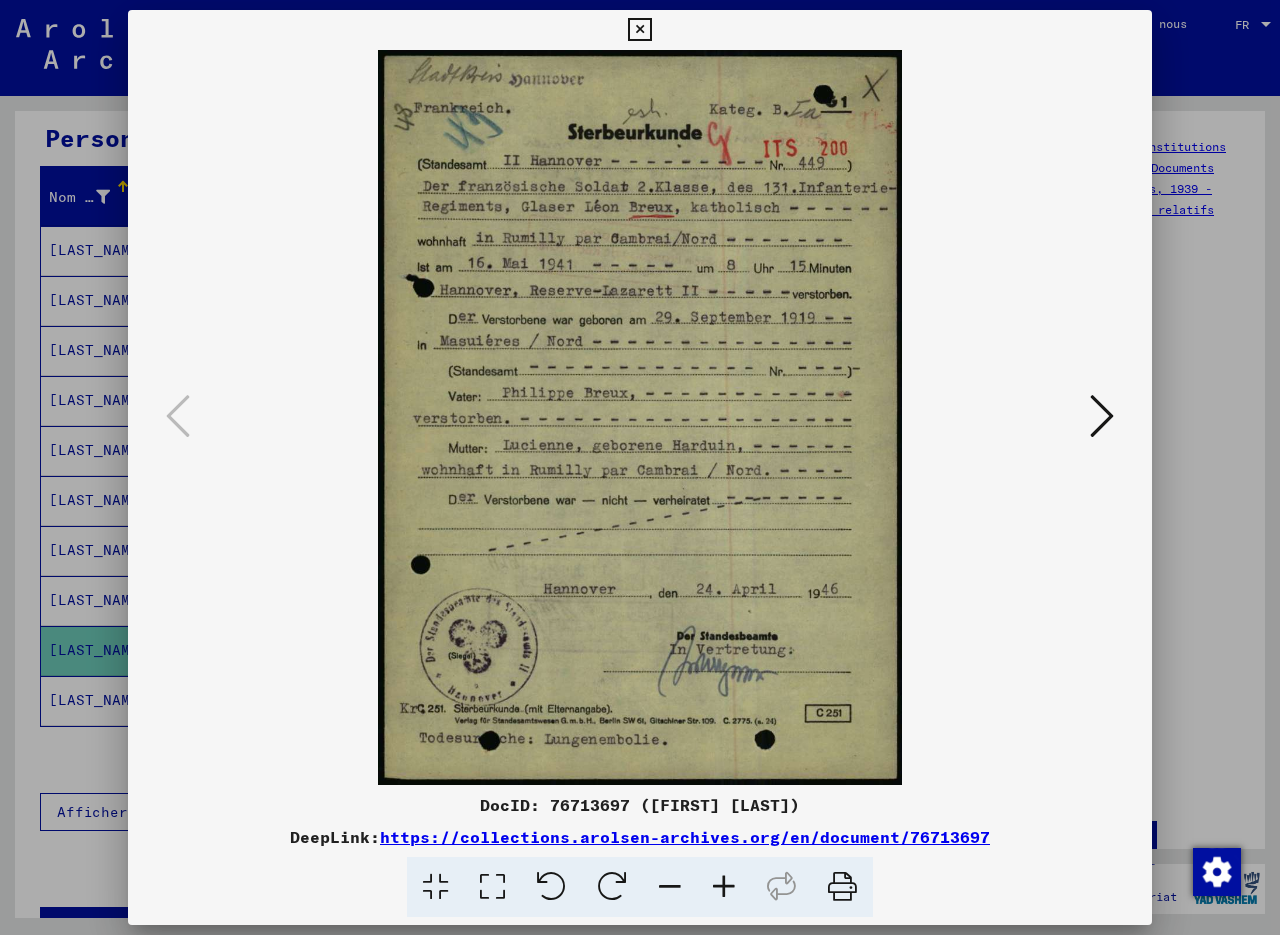 scroll, scrollTop: 0, scrollLeft: 0, axis: both 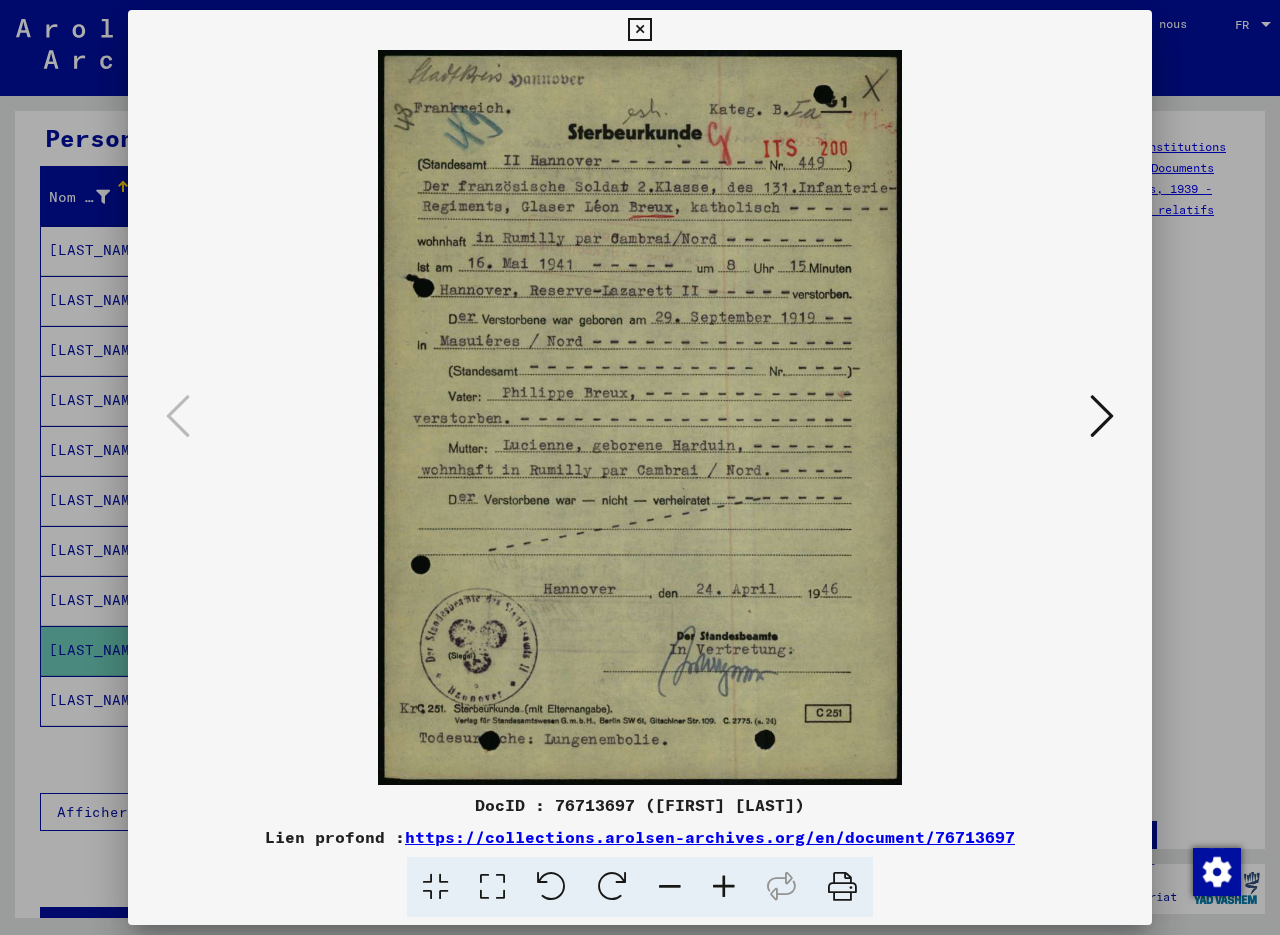 click at bounding box center (724, 887) 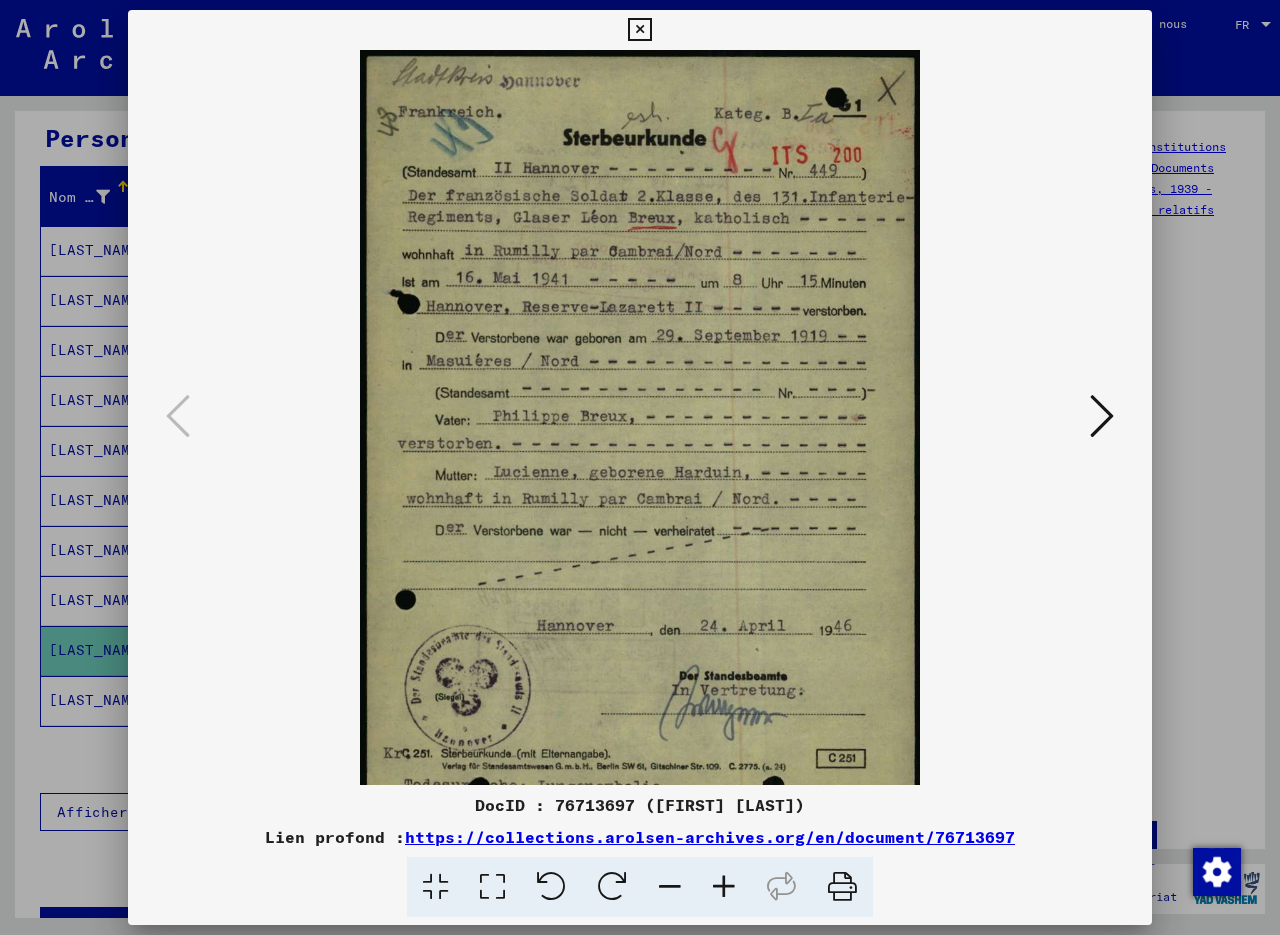 click at bounding box center [724, 887] 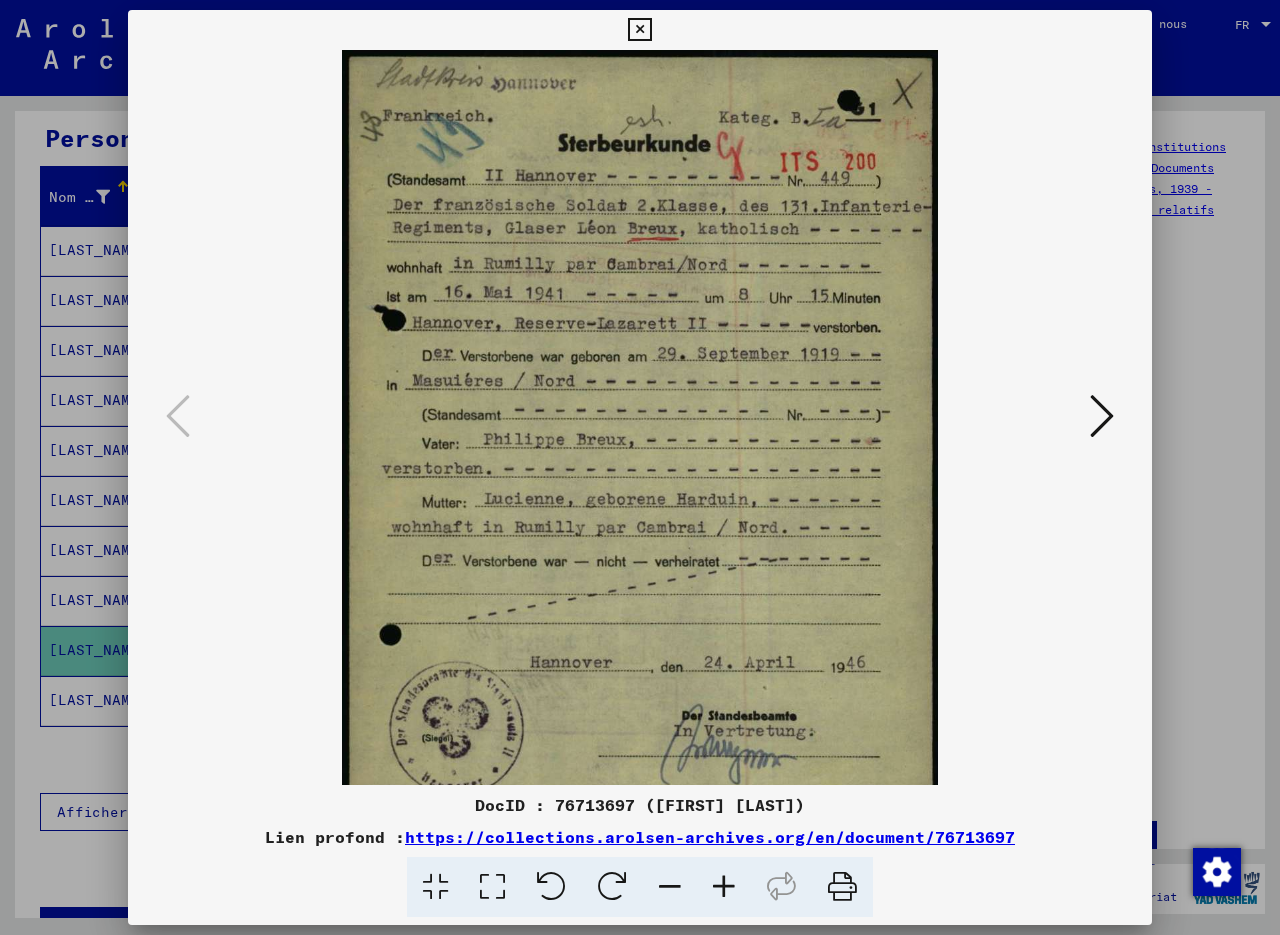 click at bounding box center [724, 887] 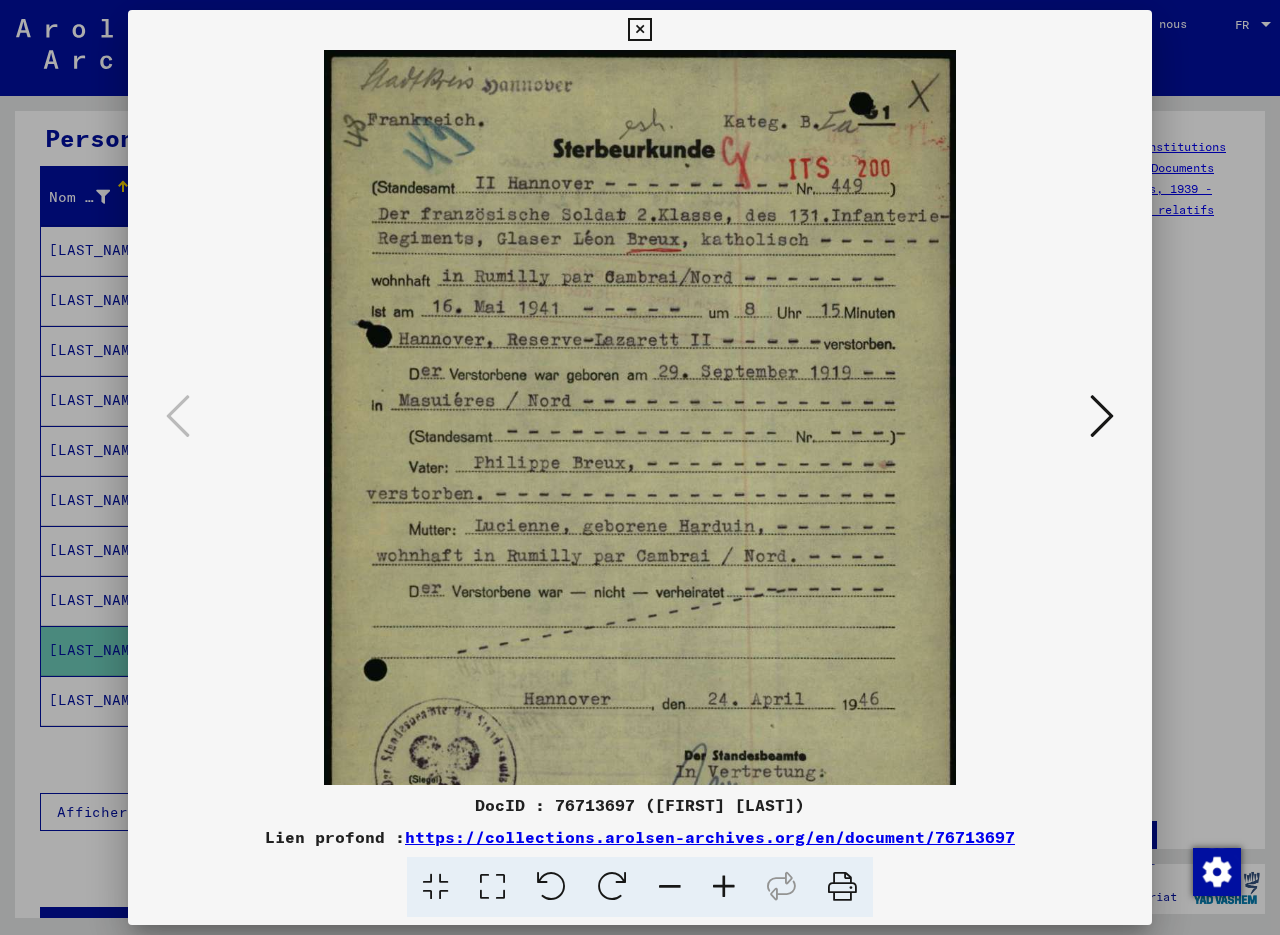 click at bounding box center (724, 887) 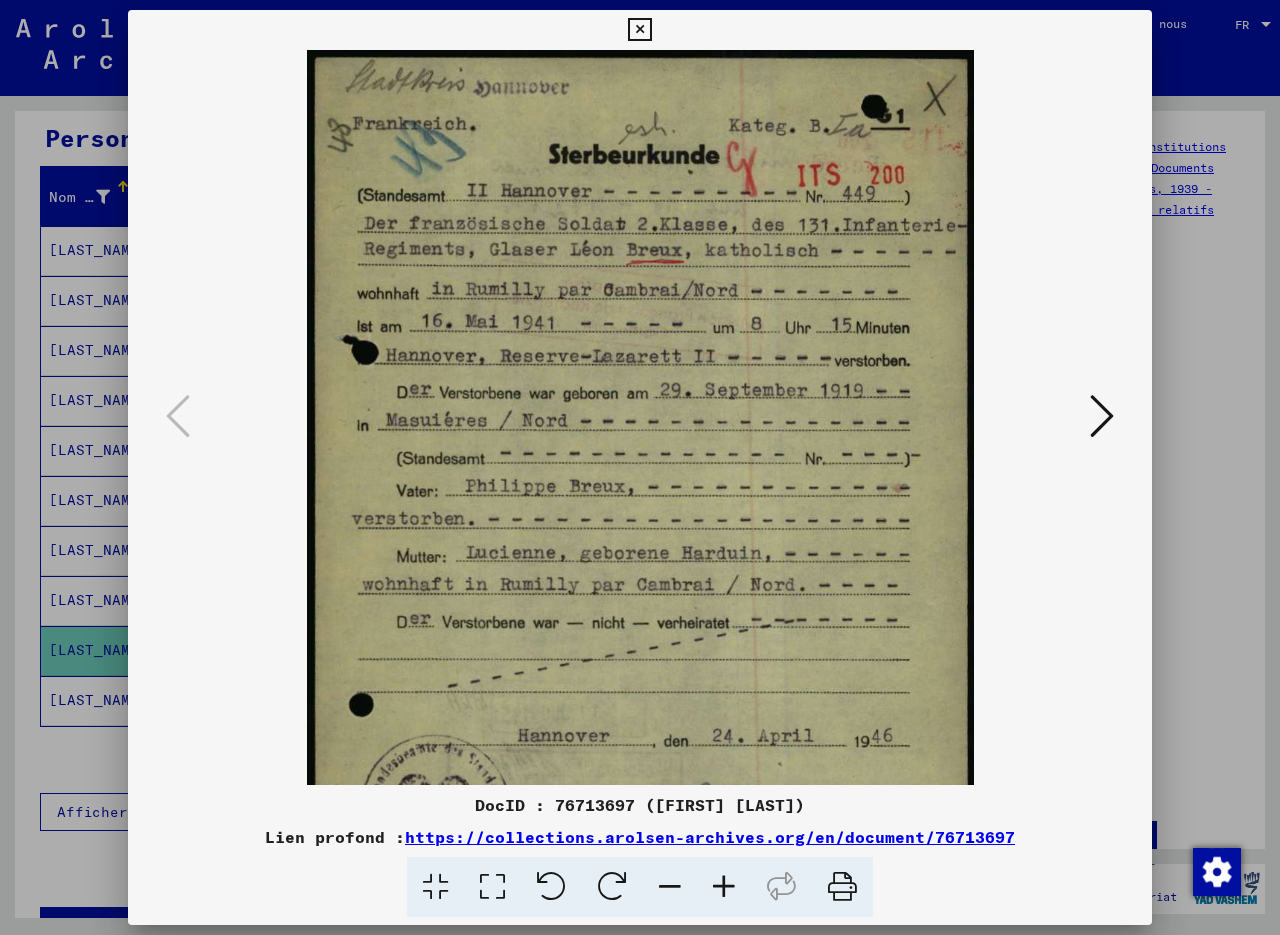 click at bounding box center (724, 887) 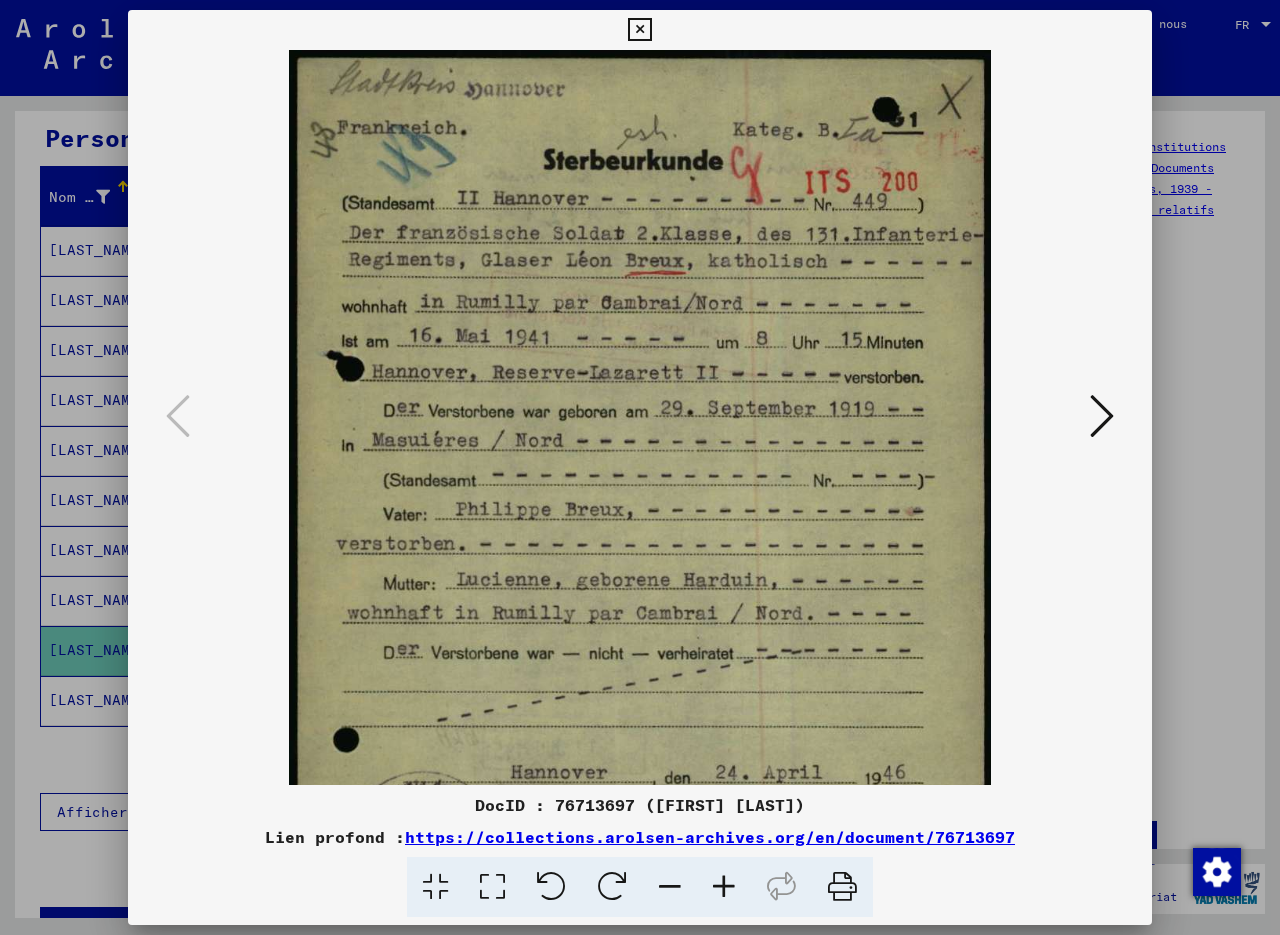 click at bounding box center [724, 887] 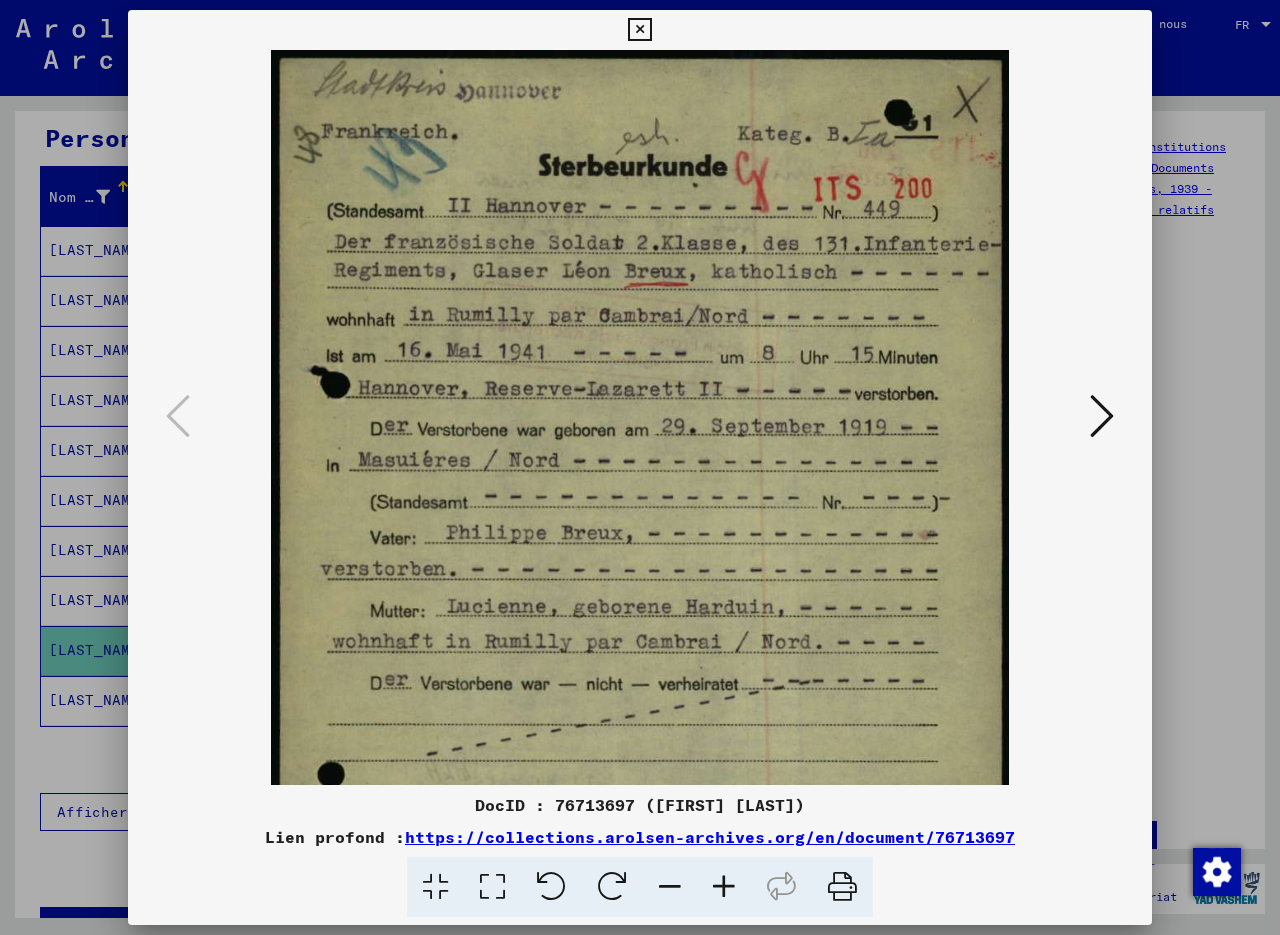 click at bounding box center (724, 887) 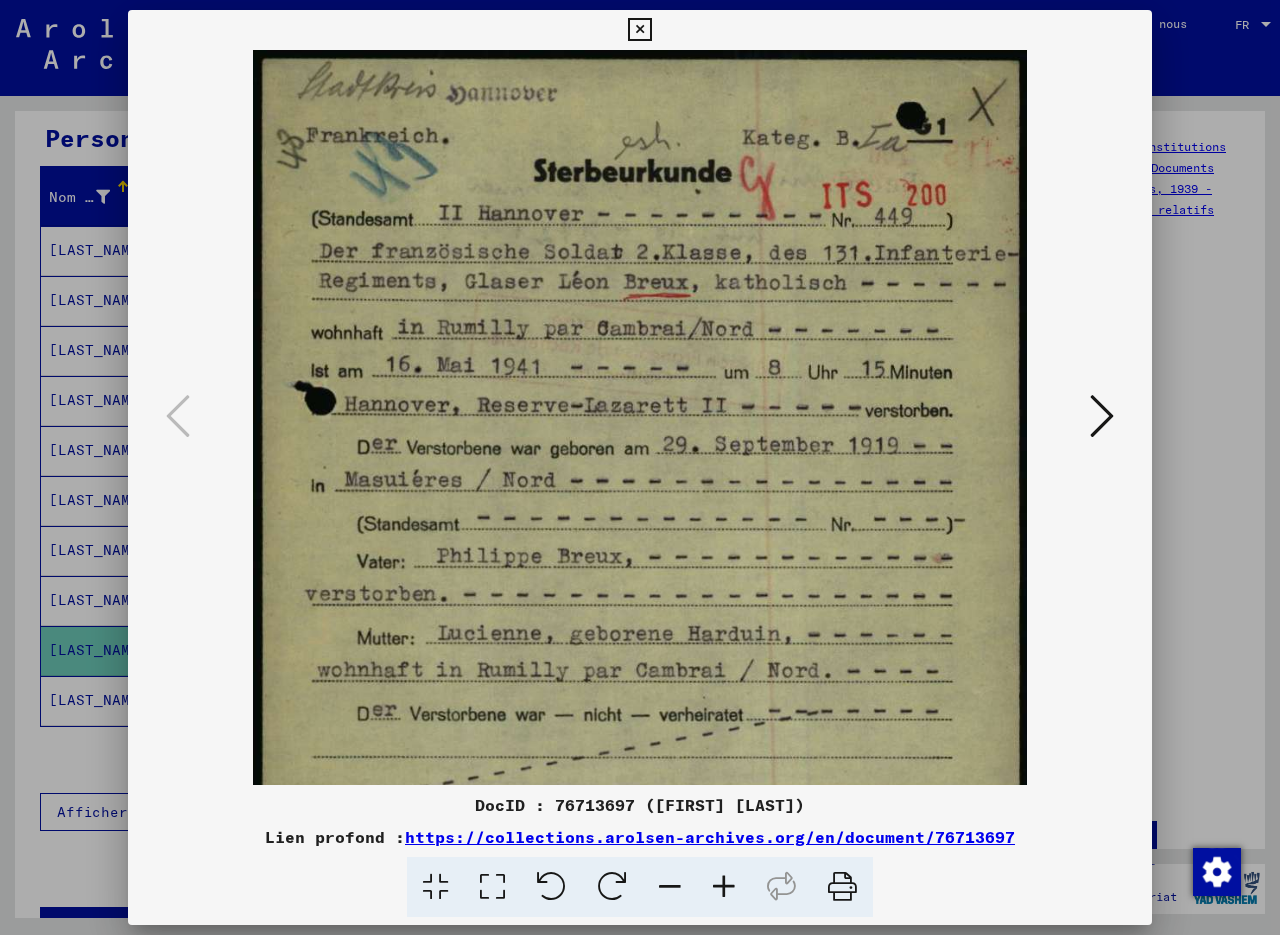 drag, startPoint x: 629, startPoint y: 357, endPoint x: 633, endPoint y: 374, distance: 17.464249 